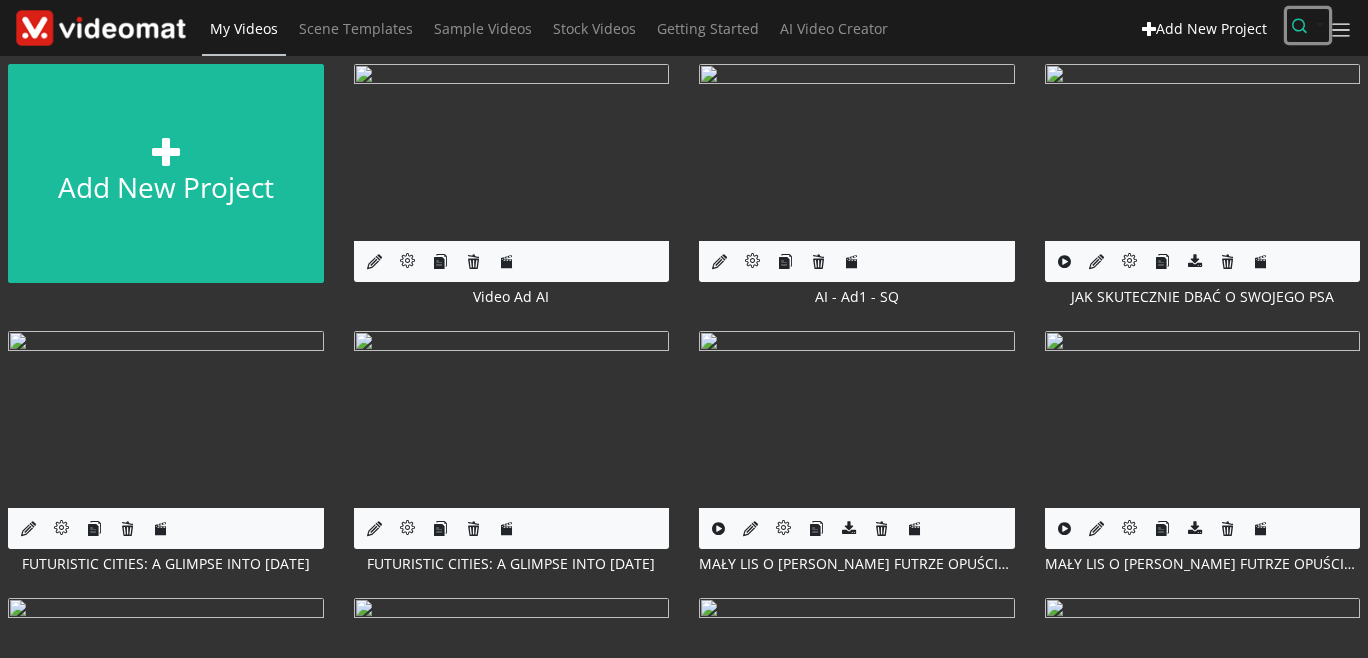 scroll, scrollTop: 0, scrollLeft: 0, axis: both 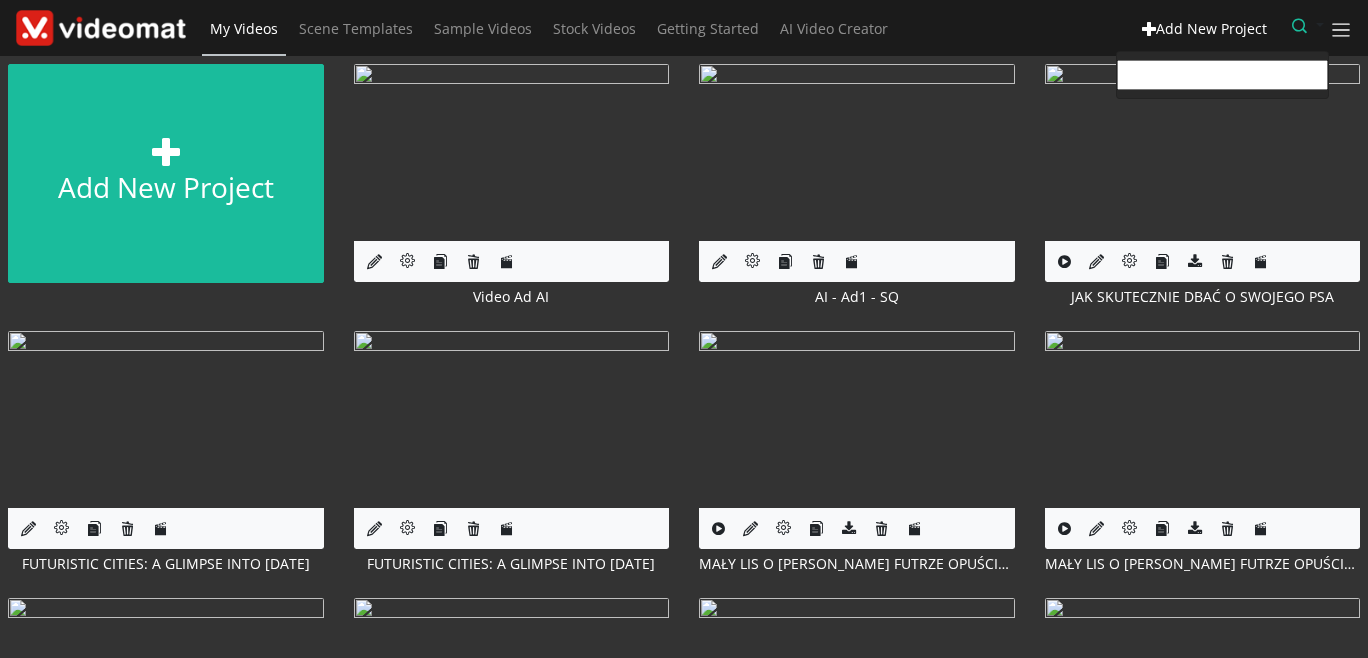 paste on "leguayj75@gmail.com" 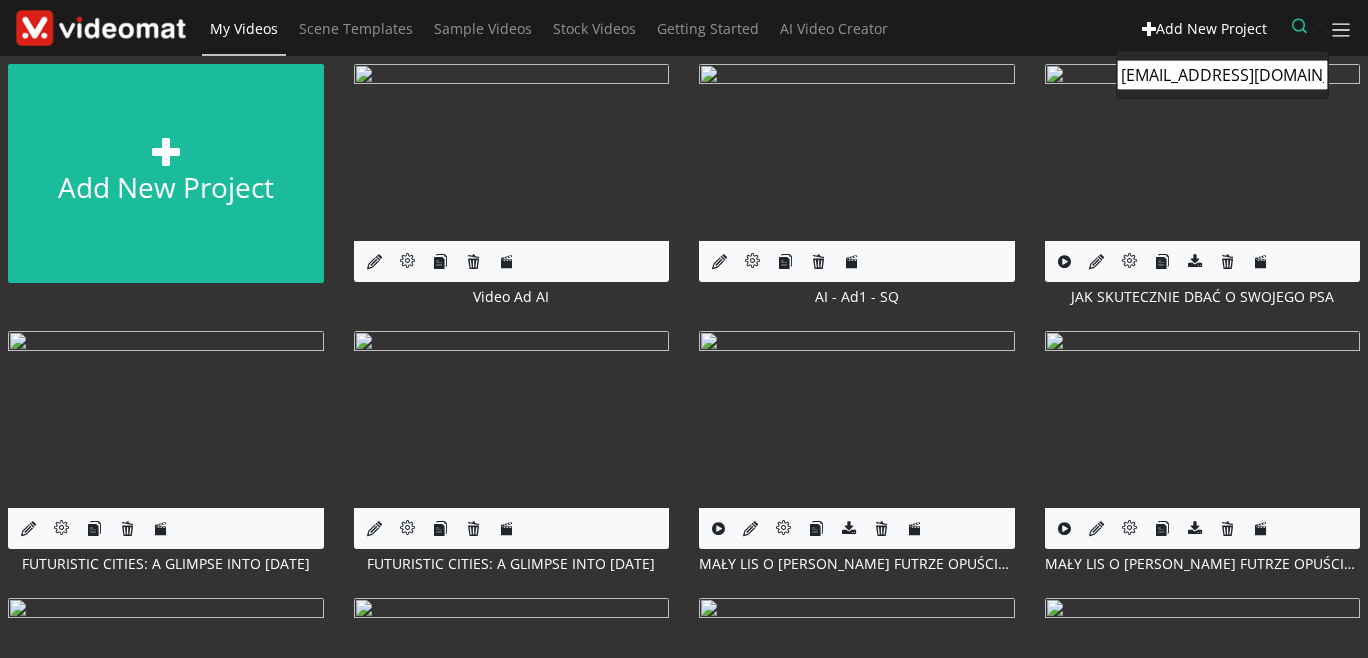 type on "leguayj75@gmail.com" 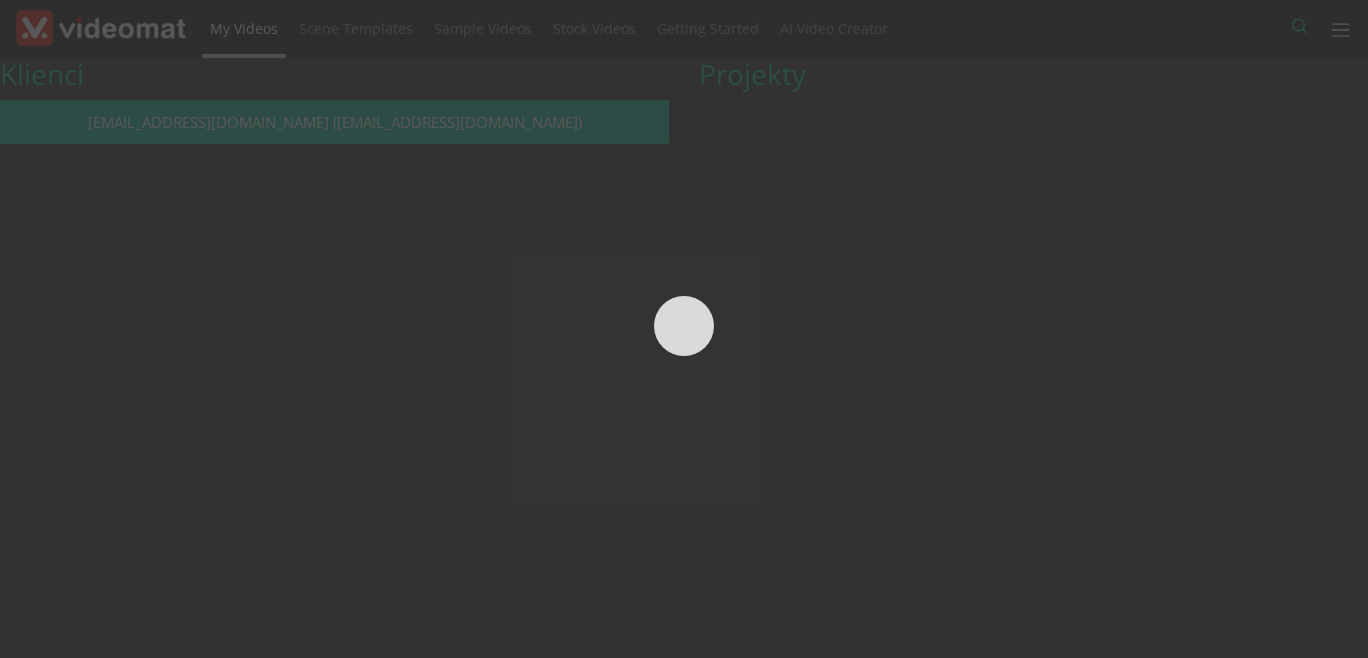 scroll, scrollTop: 0, scrollLeft: 0, axis: both 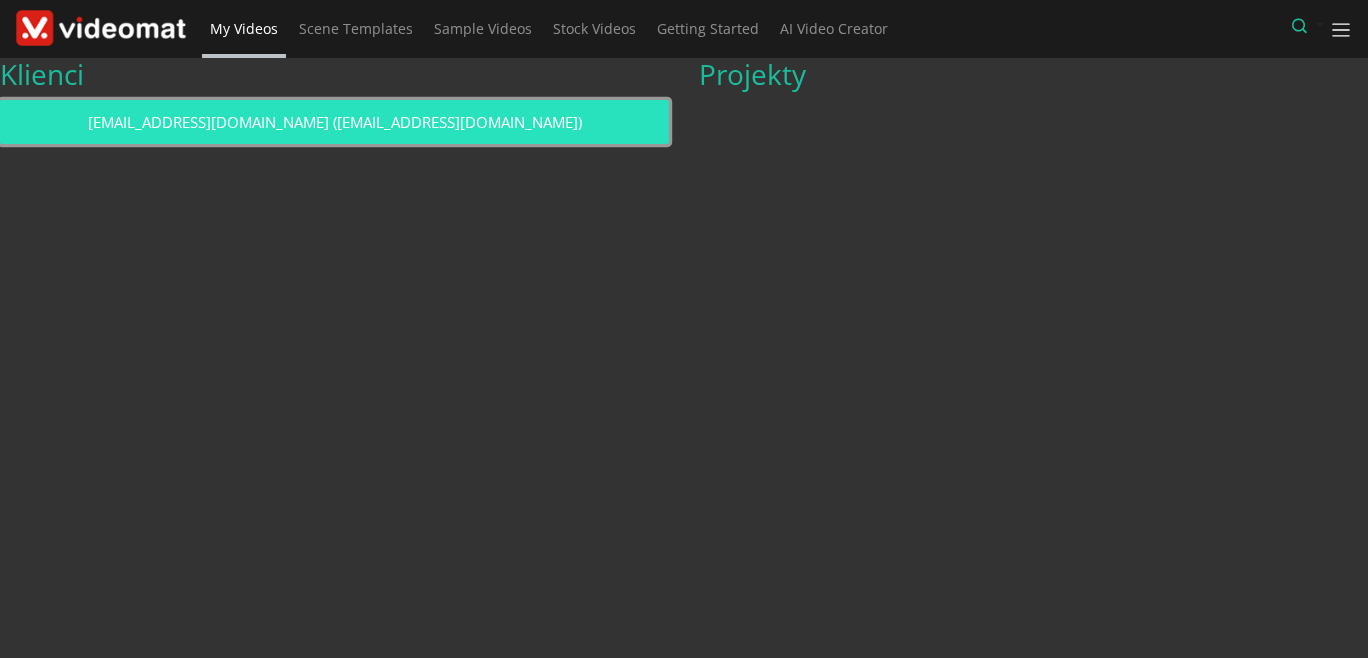 click on "leguayj75@gmail.com (leguayj75@gmail.com)" at bounding box center (334, 122) 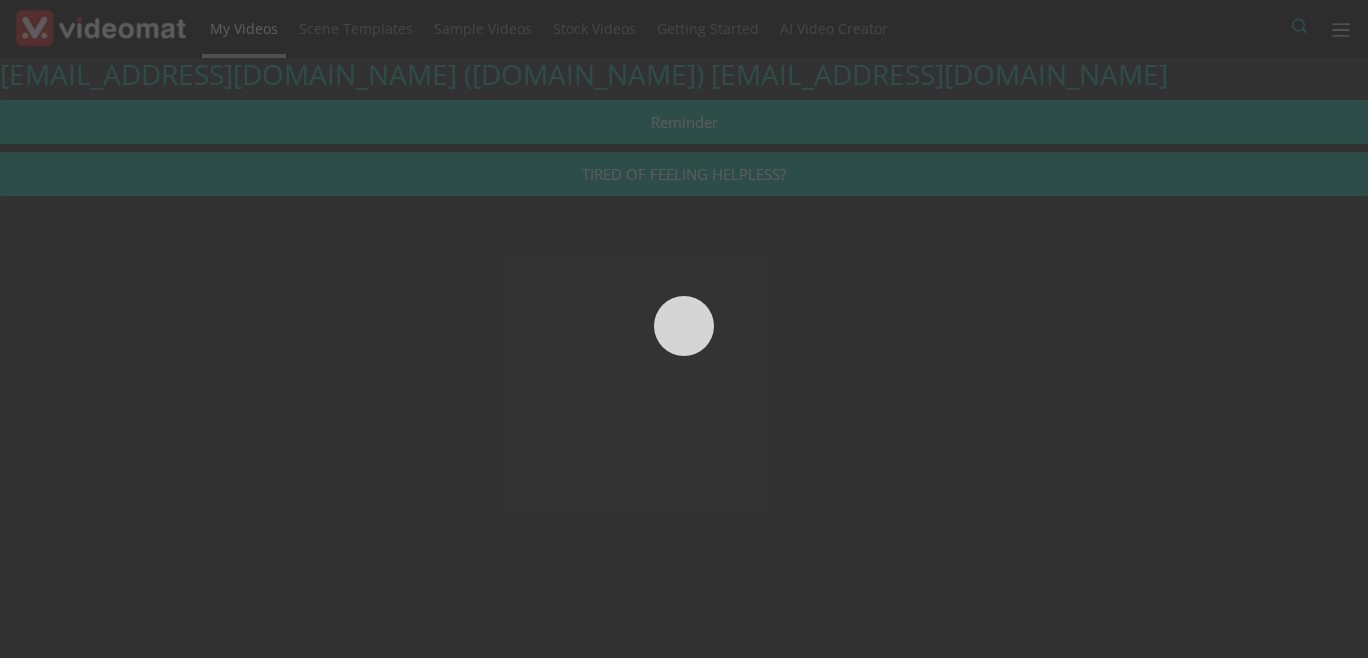 scroll, scrollTop: 0, scrollLeft: 0, axis: both 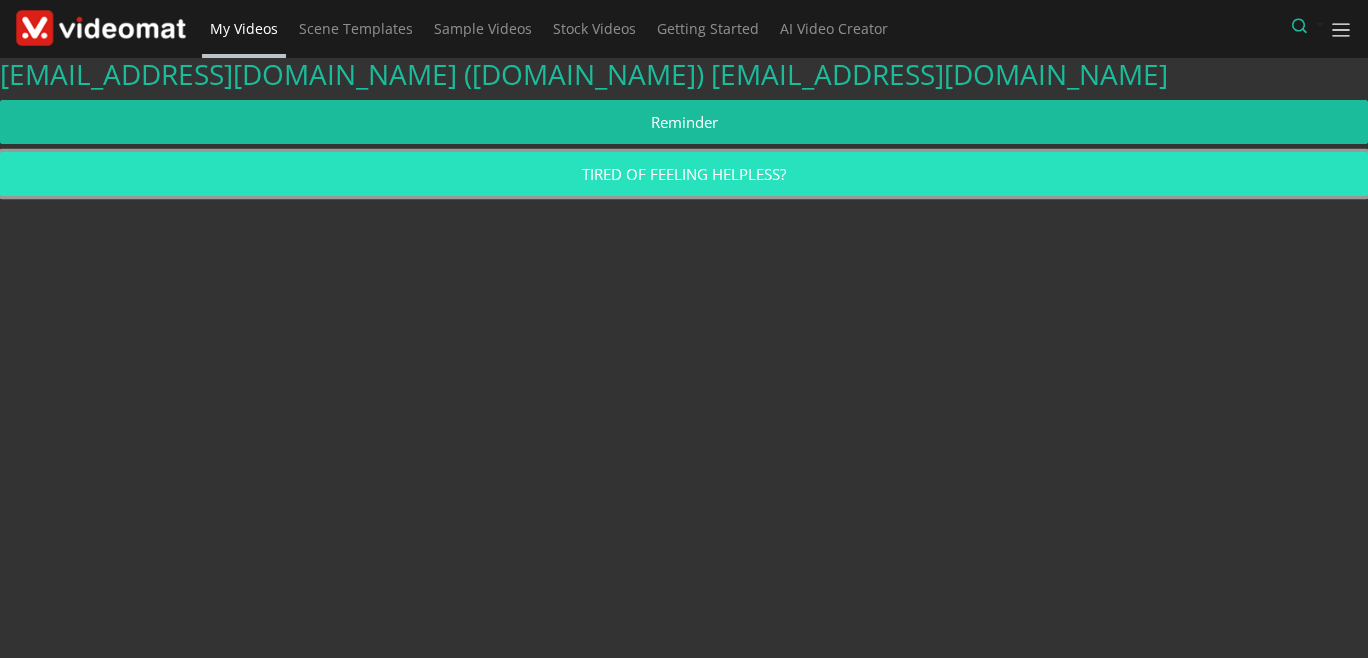 click on "TIRED OF FEELING HELPLESS?" at bounding box center (684, 174) 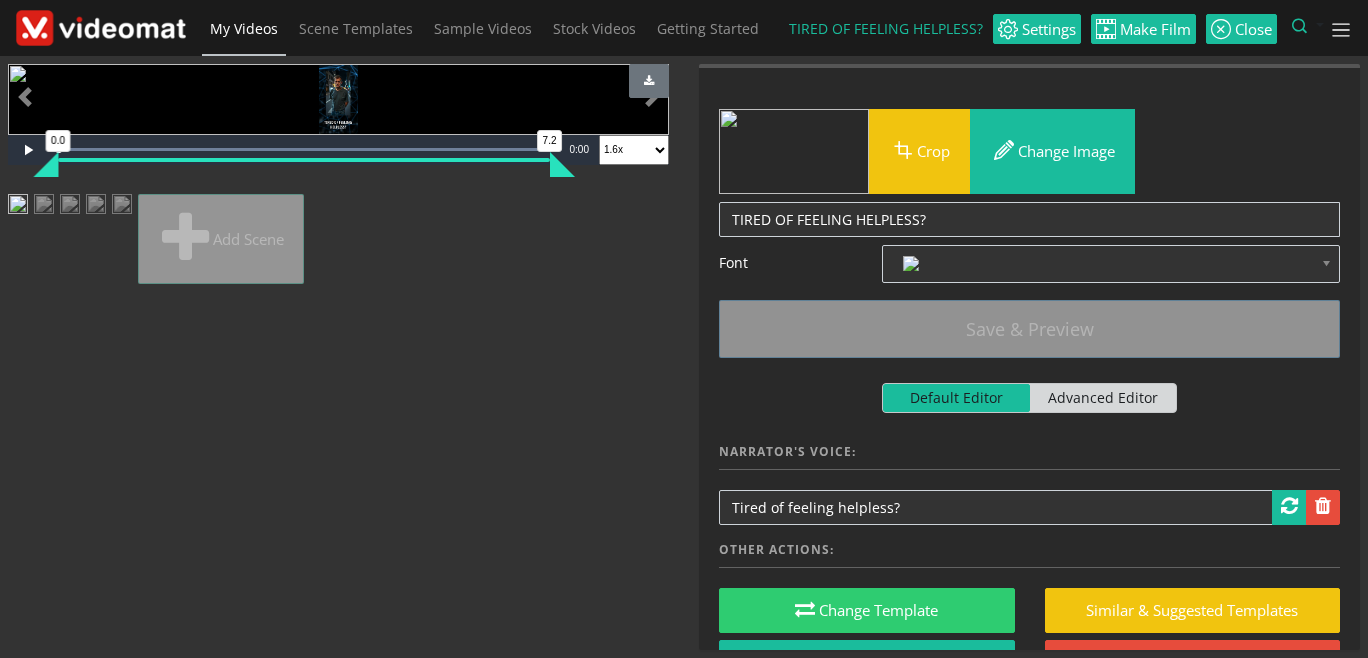 scroll, scrollTop: 0, scrollLeft: 0, axis: both 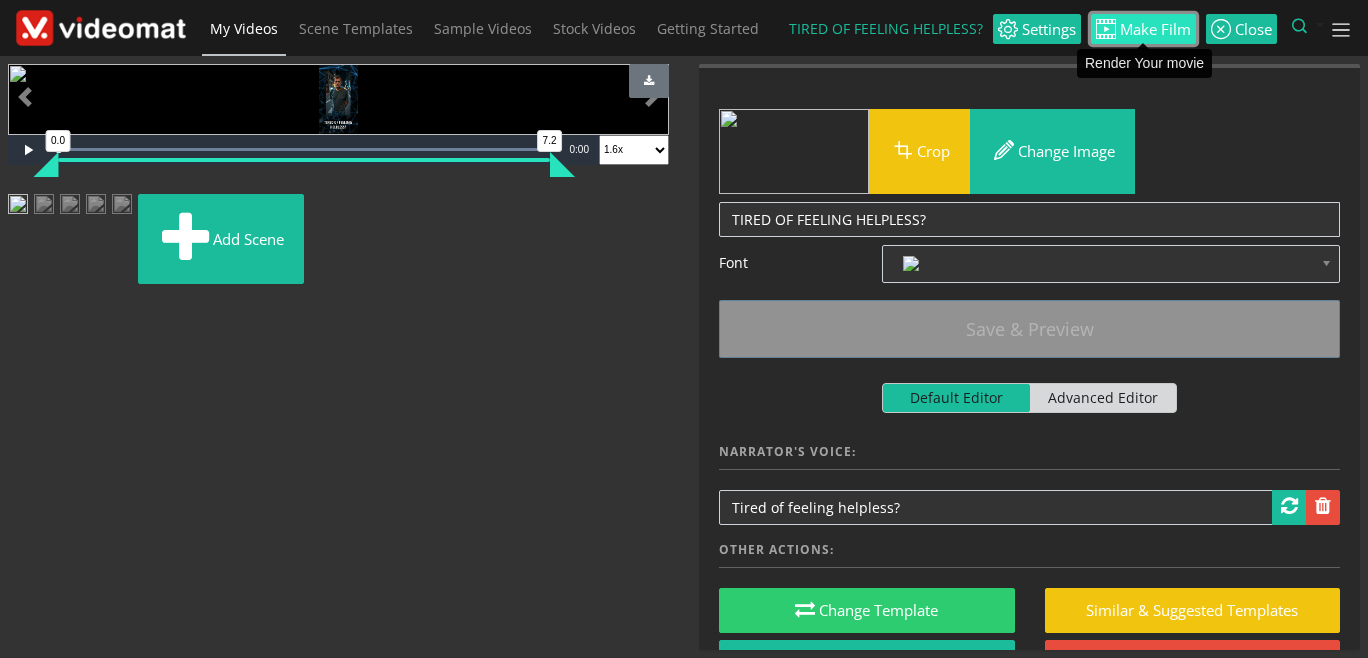 click on "Make Film" at bounding box center (1153, 29) 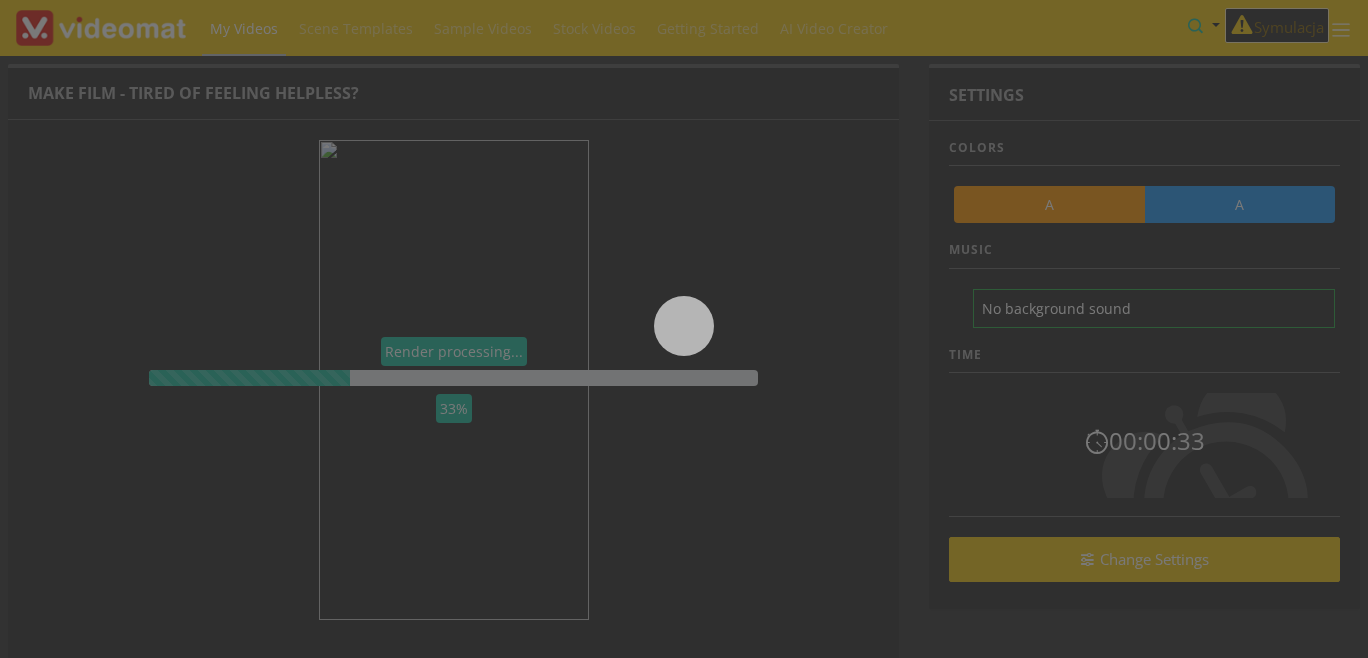 scroll, scrollTop: 0, scrollLeft: 0, axis: both 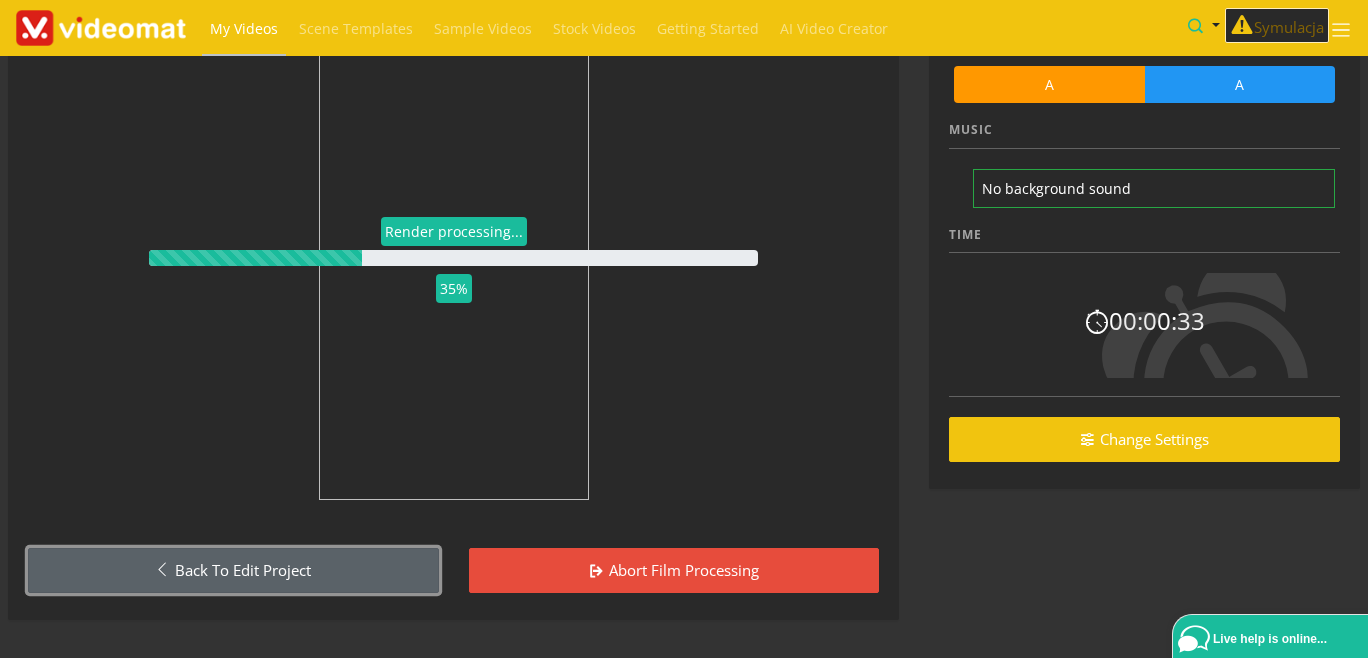 click on "Back to Edit Project" at bounding box center (233, 570) 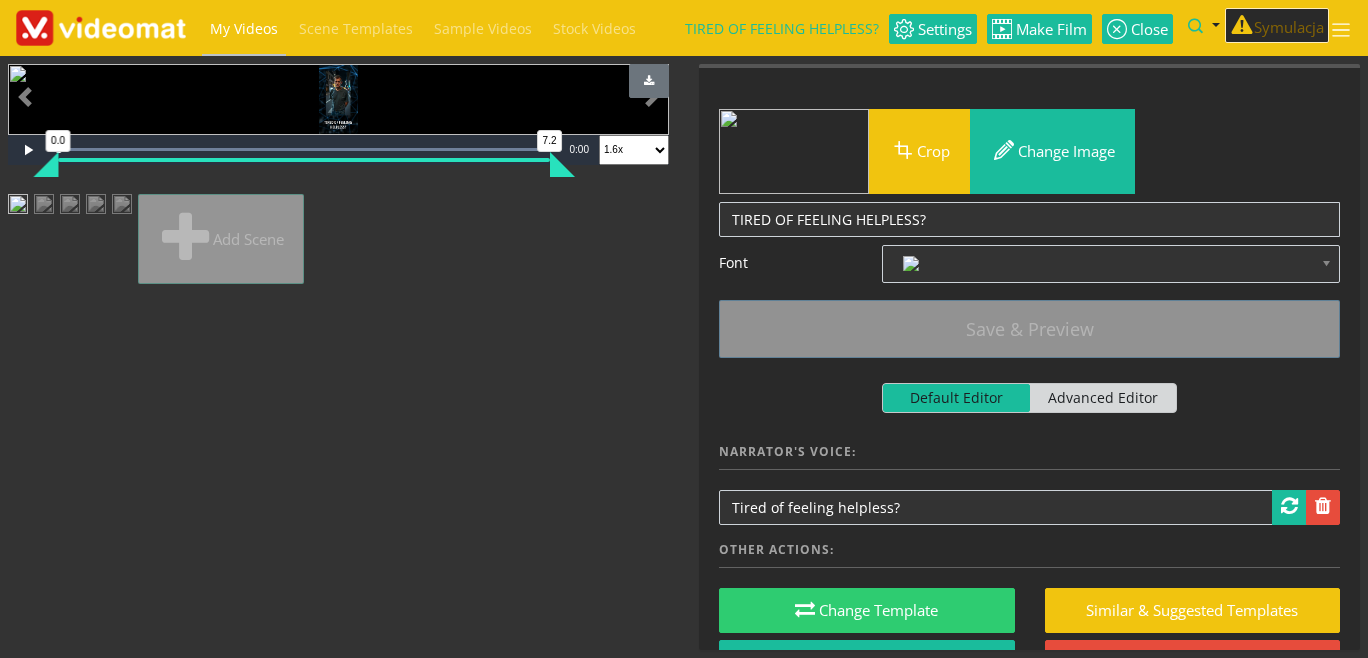 scroll, scrollTop: 0, scrollLeft: 0, axis: both 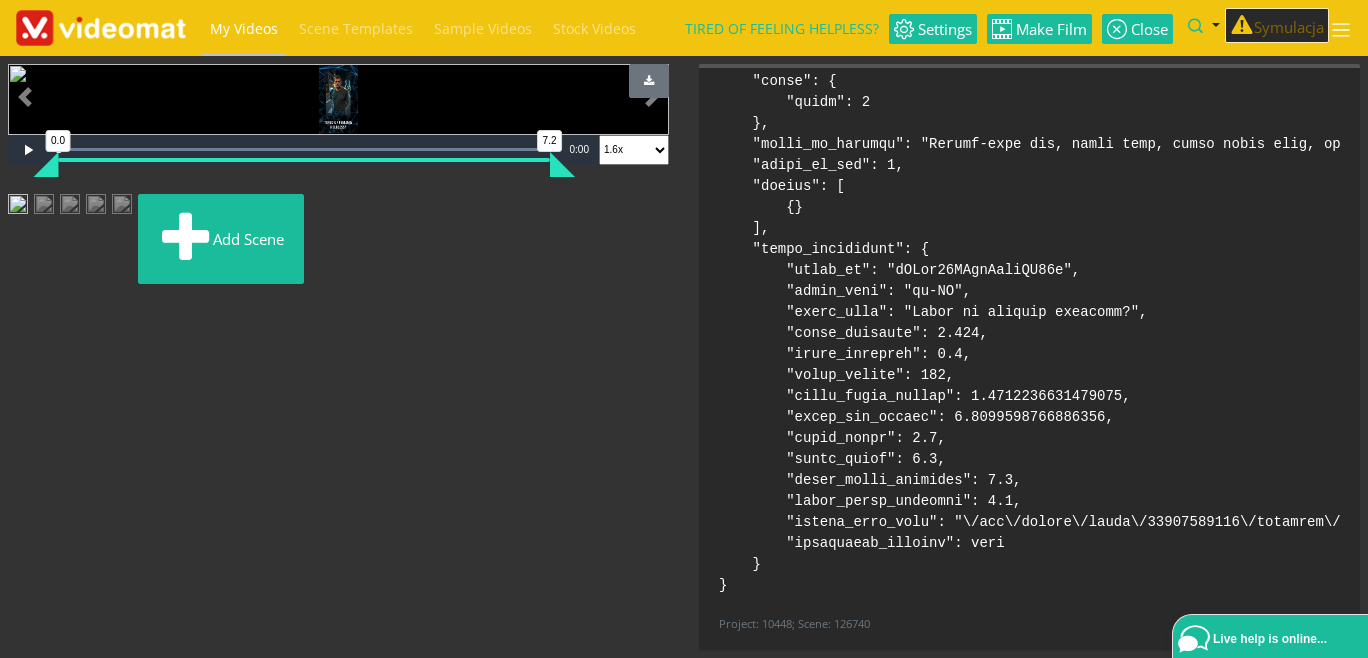 click at bounding box center [44, 212] 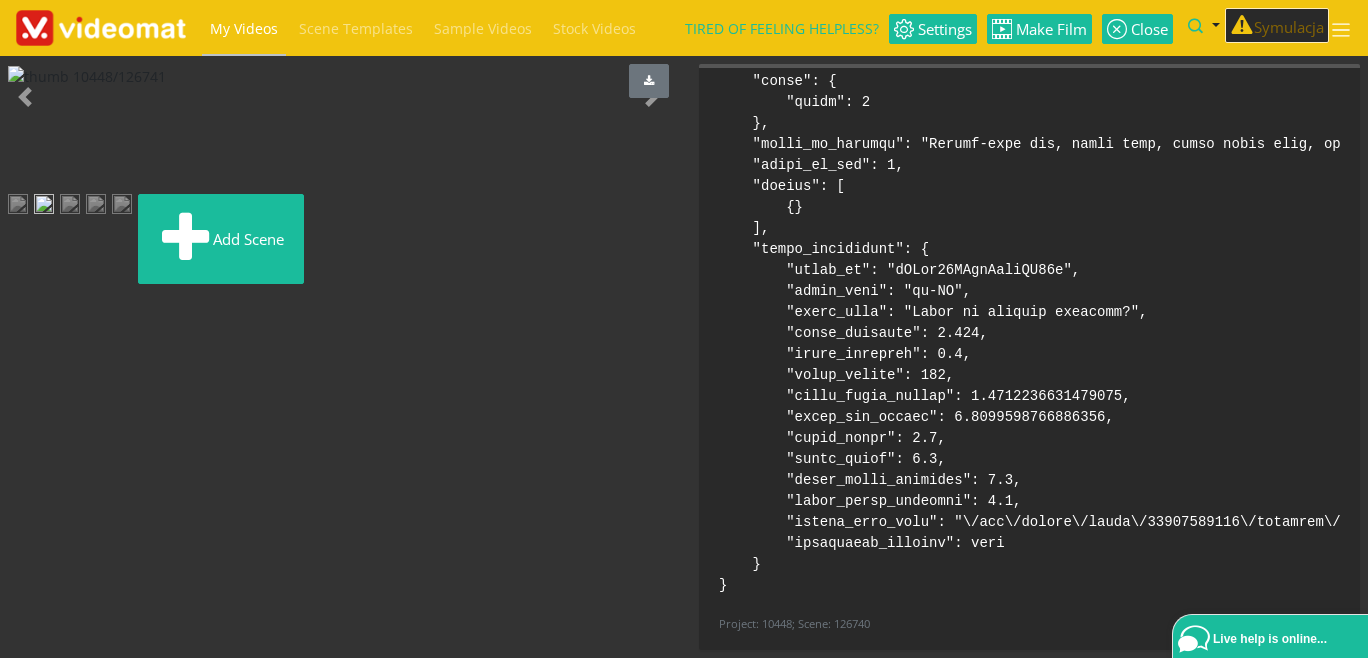 scroll, scrollTop: 56, scrollLeft: 0, axis: vertical 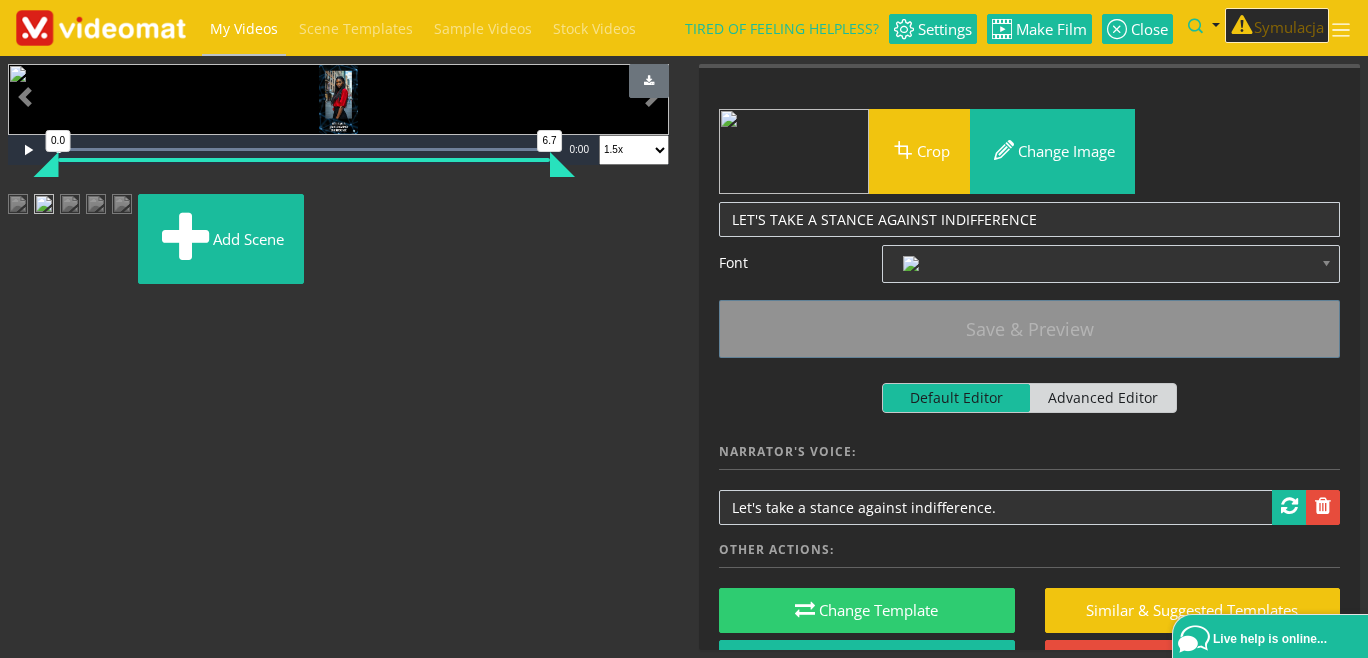 click at bounding box center [70, 212] 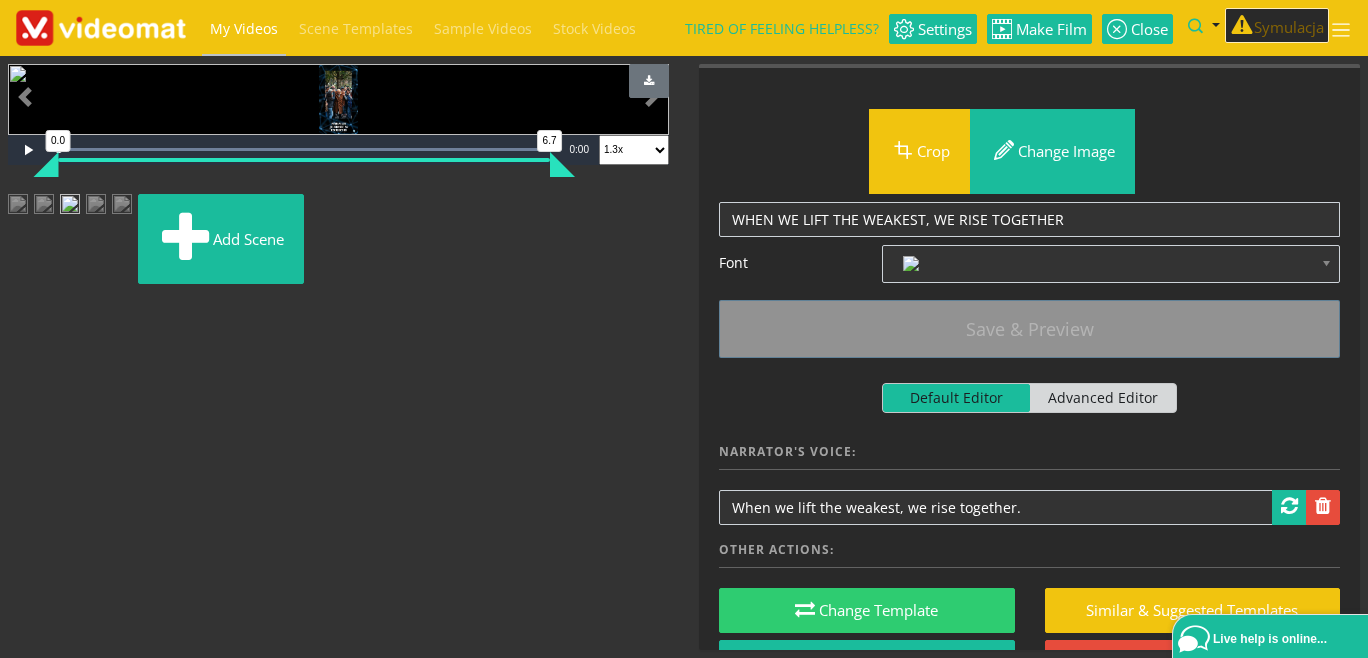 click at bounding box center [96, 212] 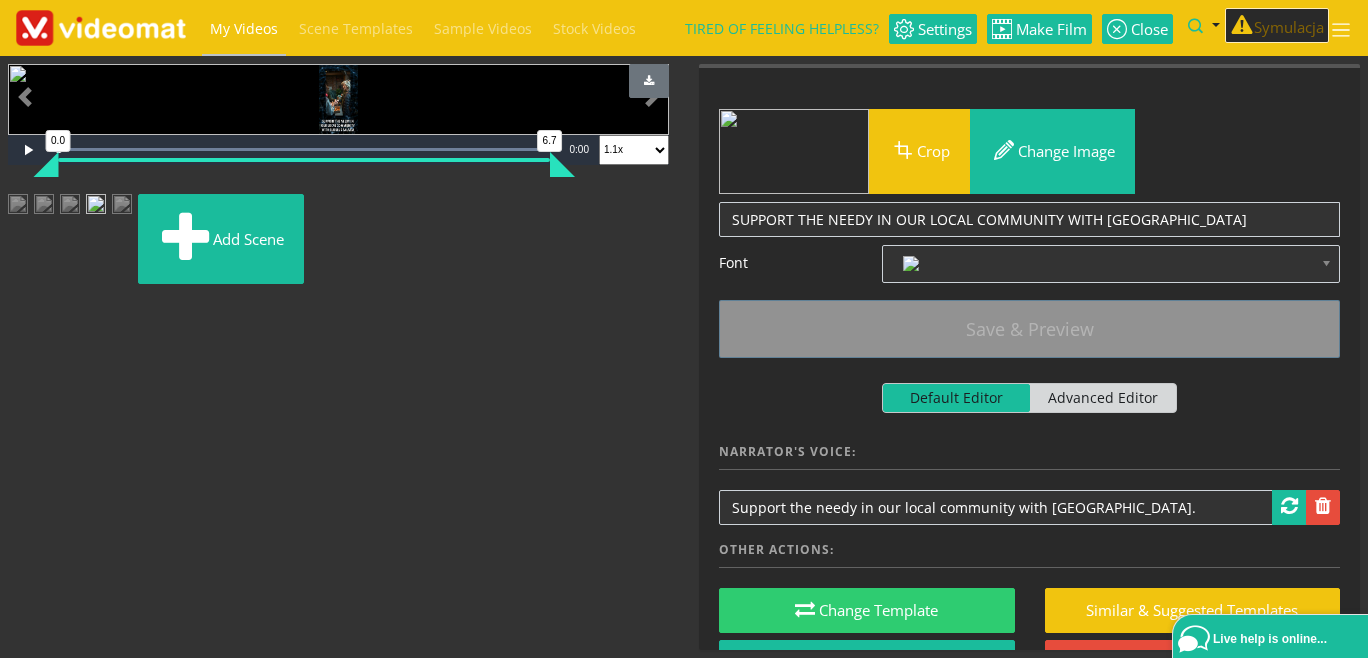 click at bounding box center [122, 212] 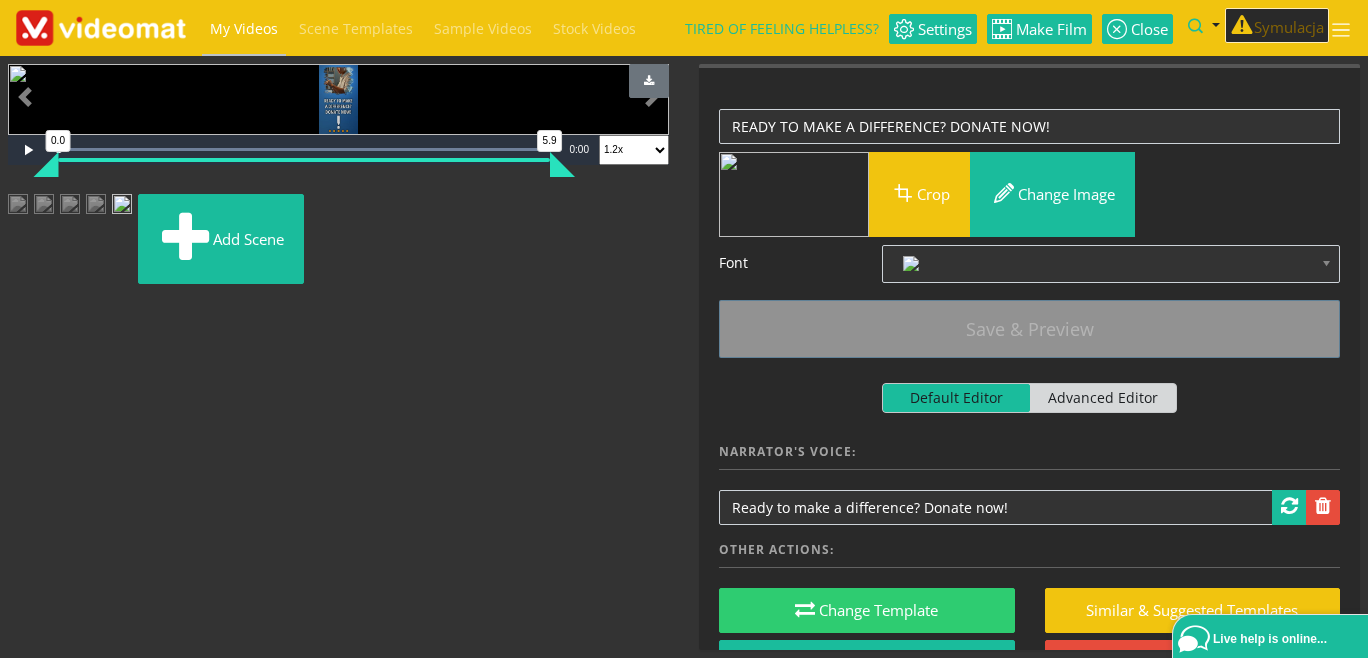 click at bounding box center [101, 28] 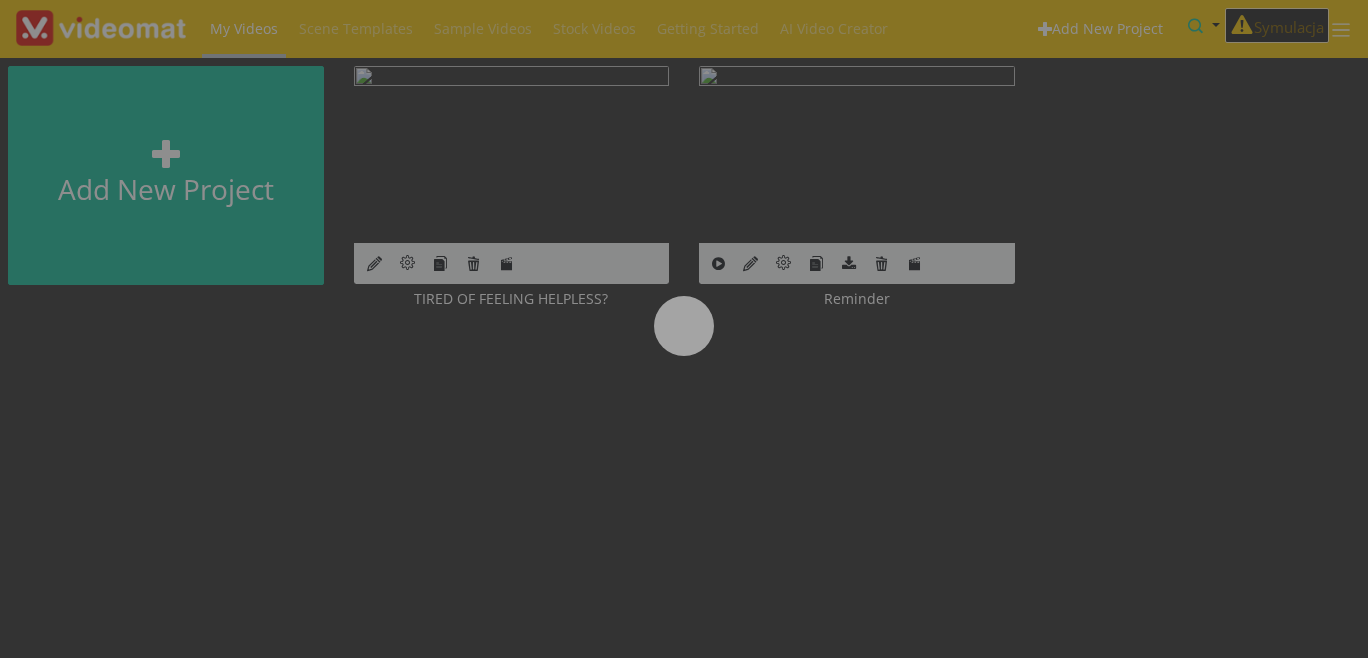 scroll, scrollTop: 0, scrollLeft: 0, axis: both 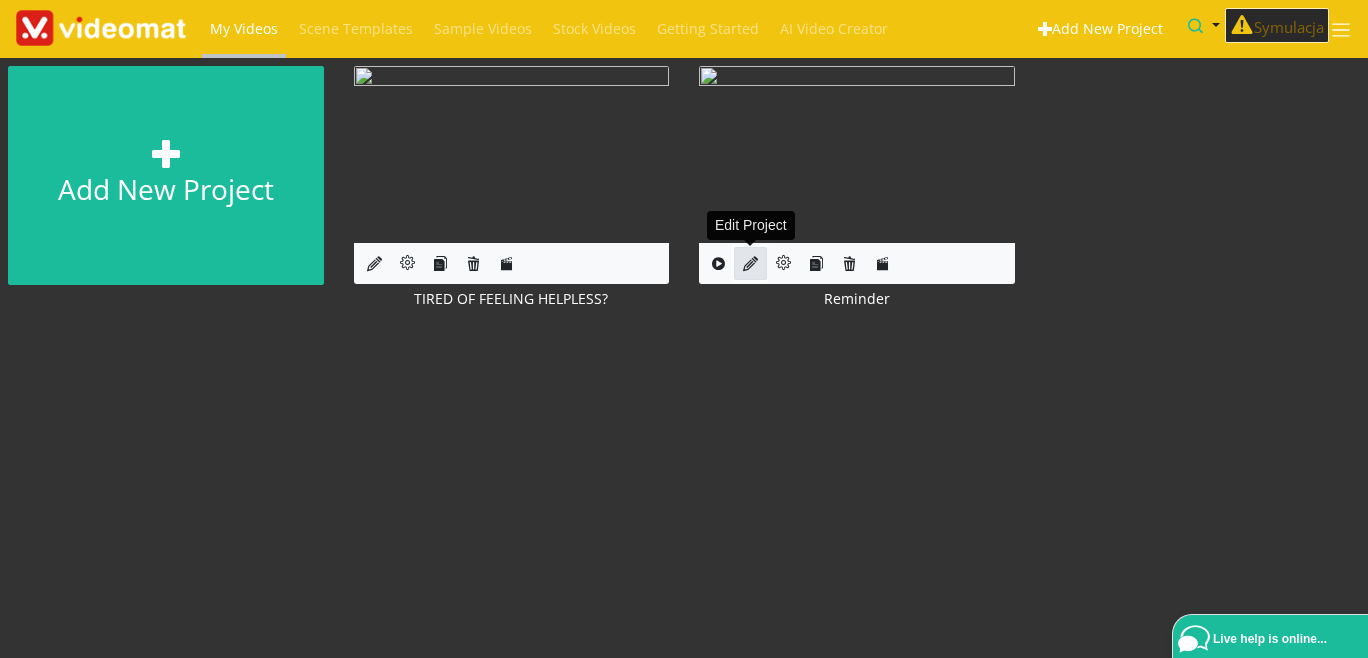 click at bounding box center (750, 263) 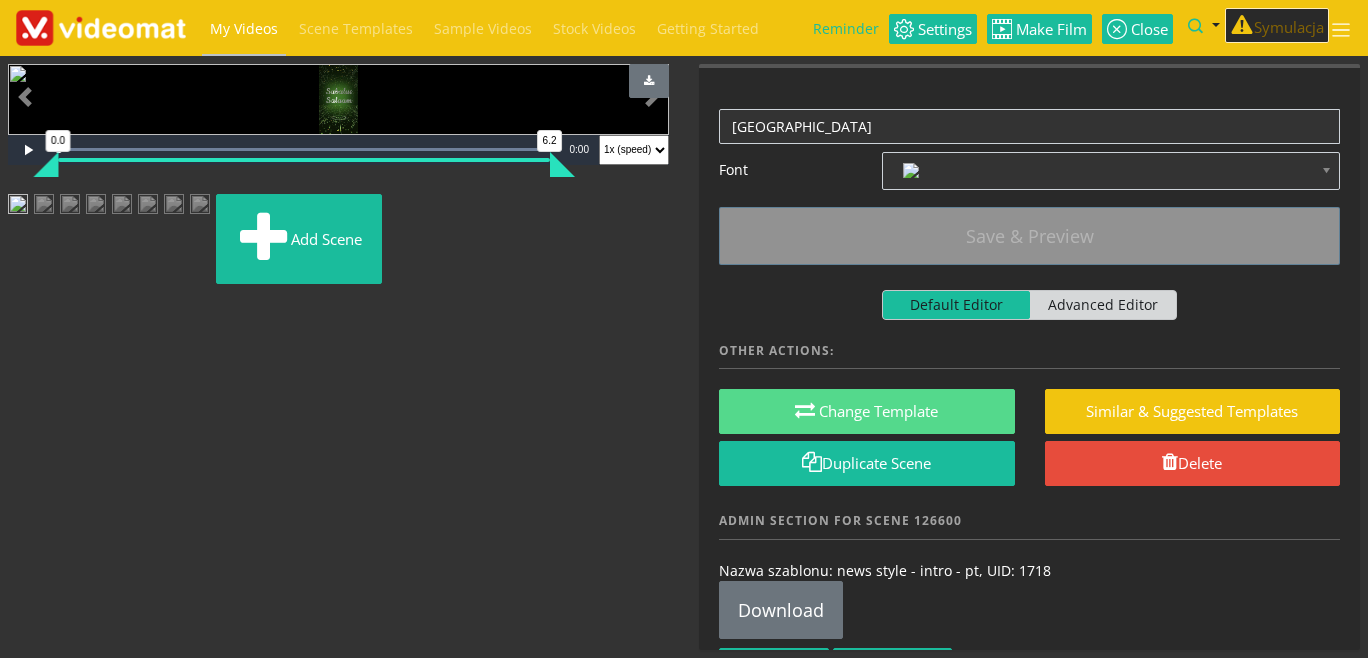 scroll, scrollTop: 0, scrollLeft: 0, axis: both 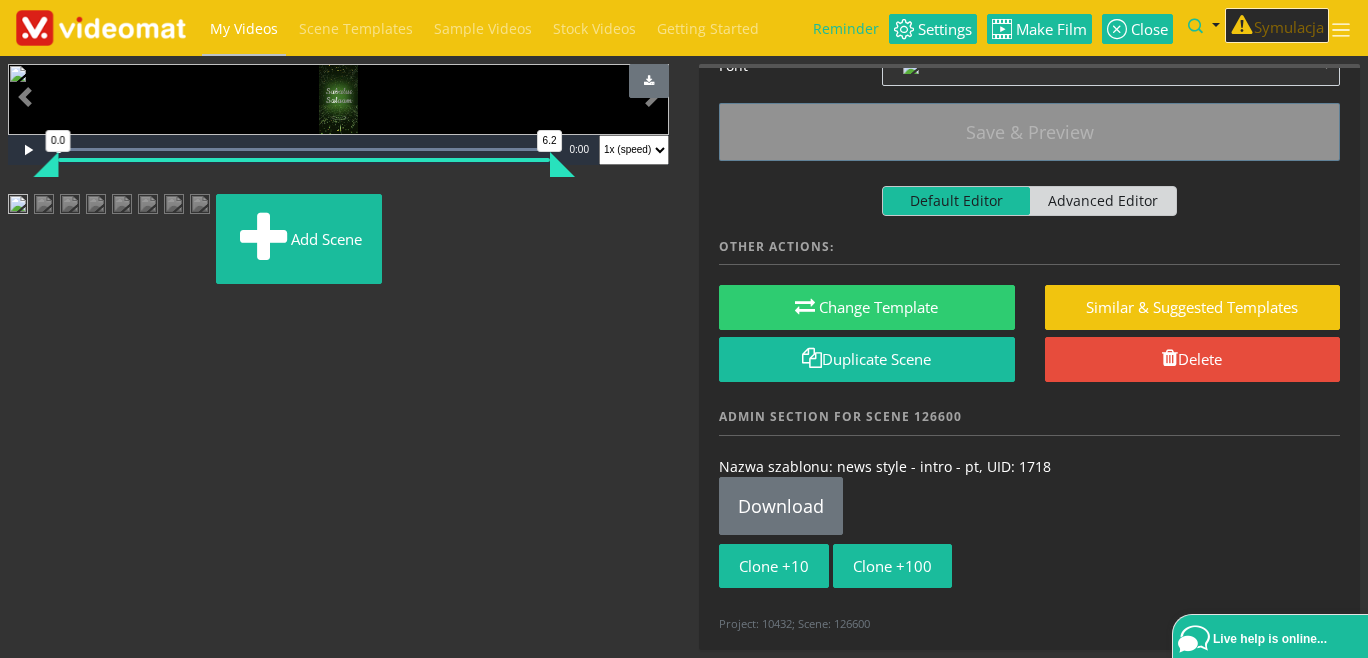 click at bounding box center (44, 212) 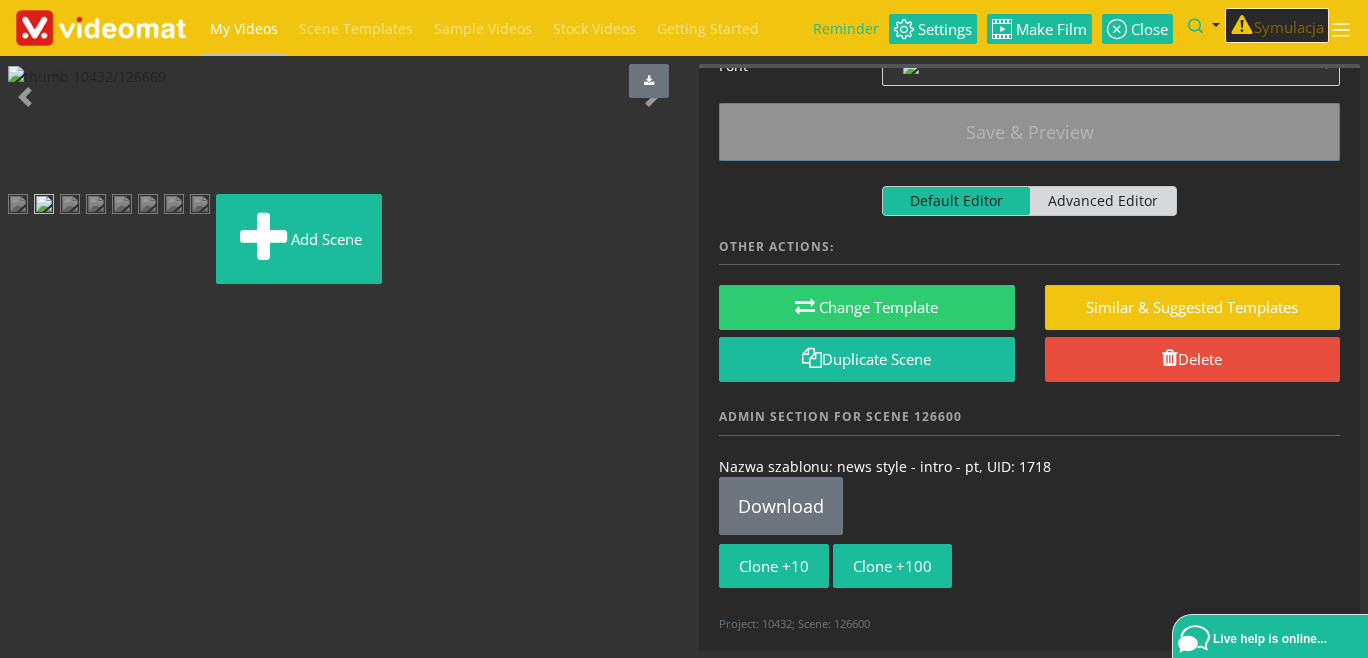 scroll, scrollTop: 56, scrollLeft: 0, axis: vertical 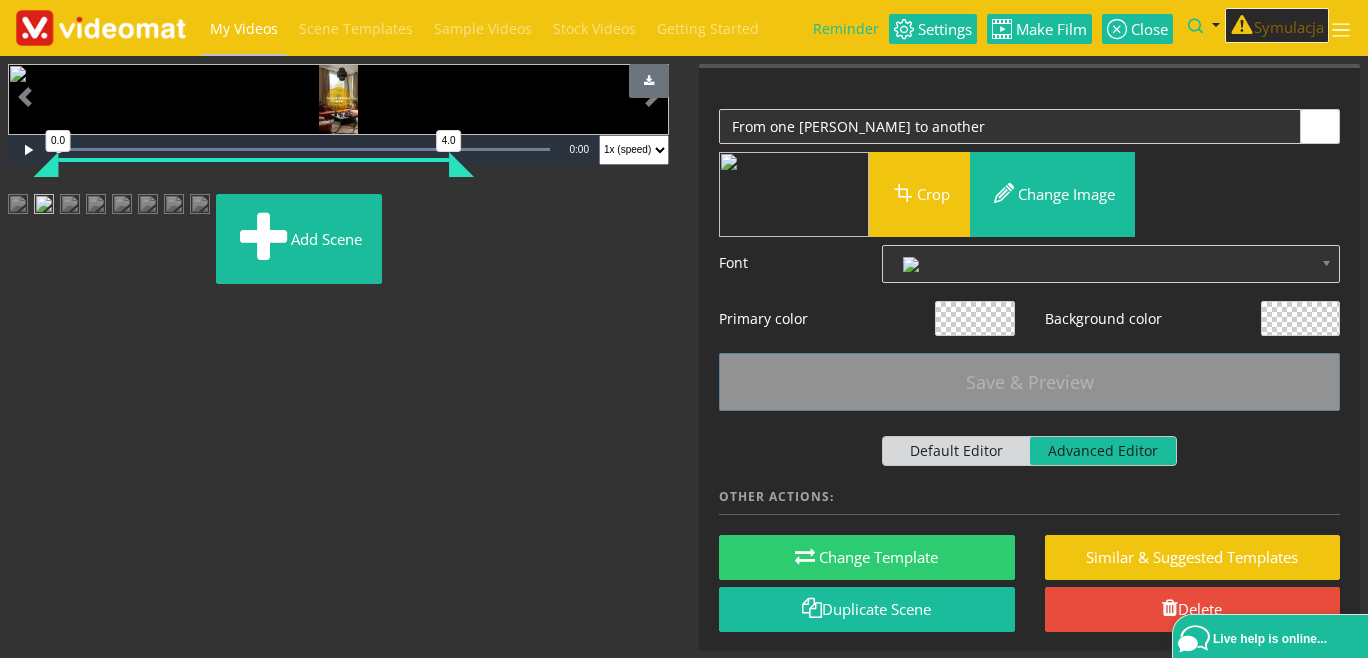 click at bounding box center [70, 212] 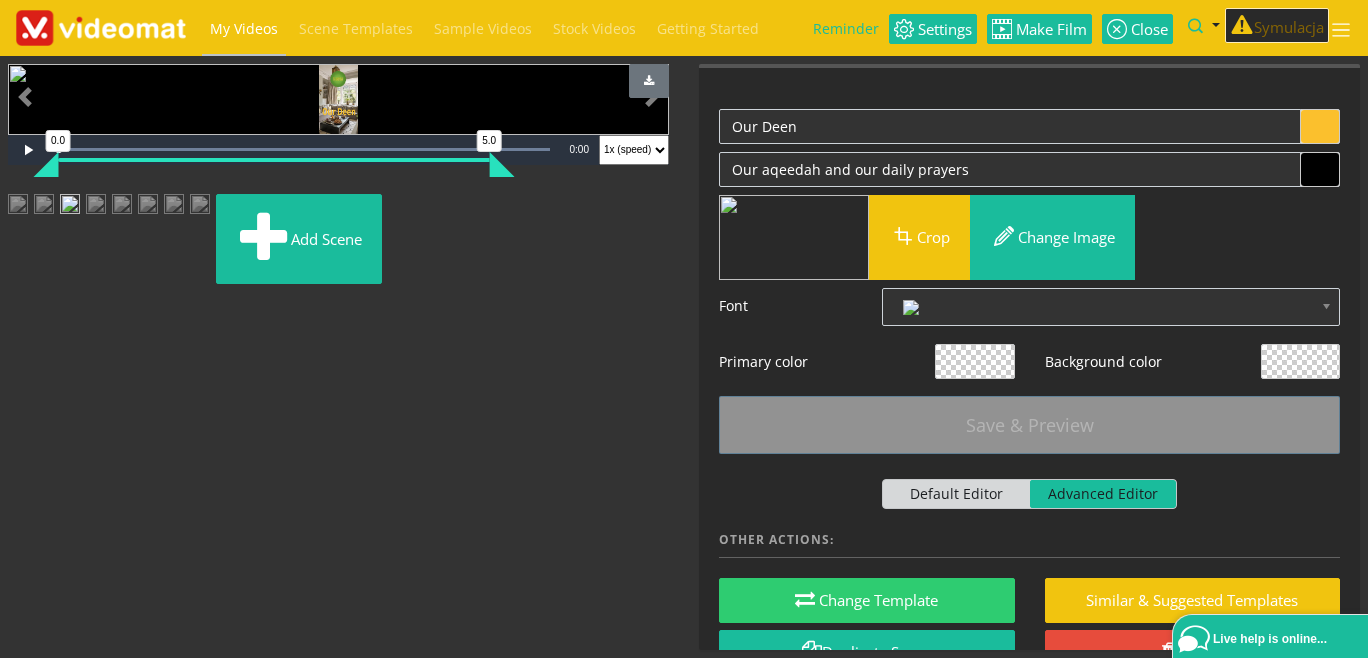 click at bounding box center (96, 212) 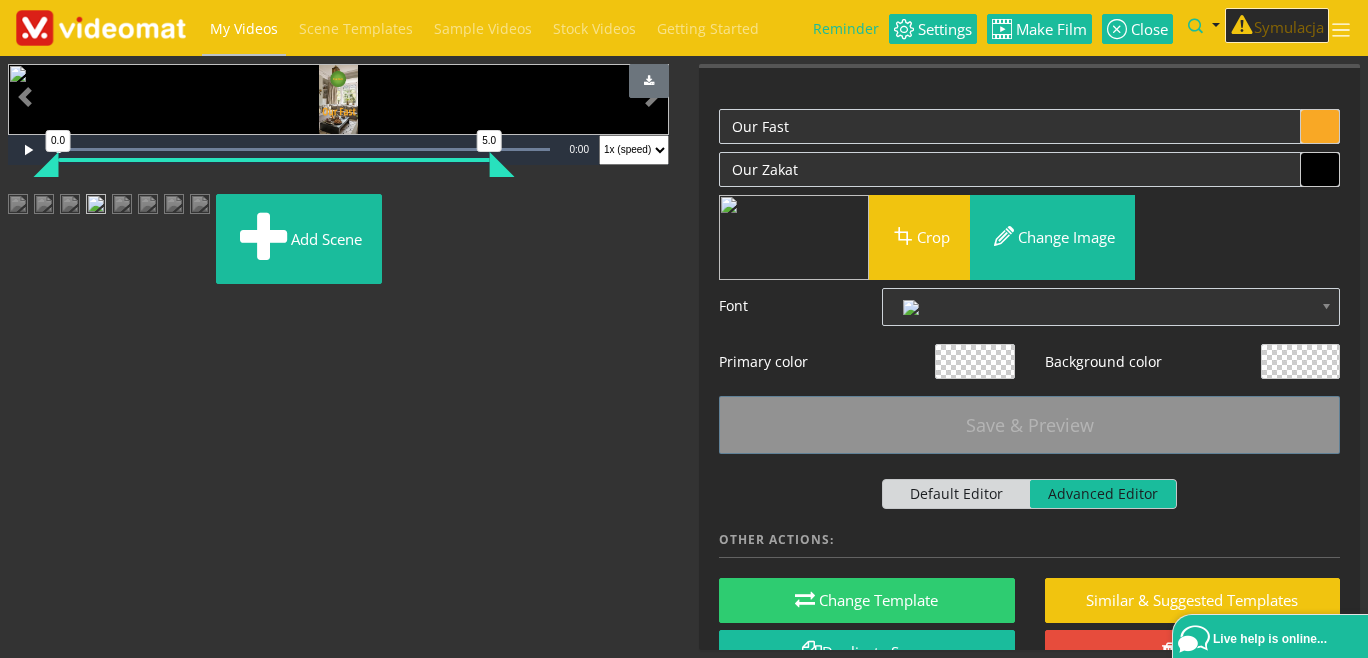 click at bounding box center [122, 212] 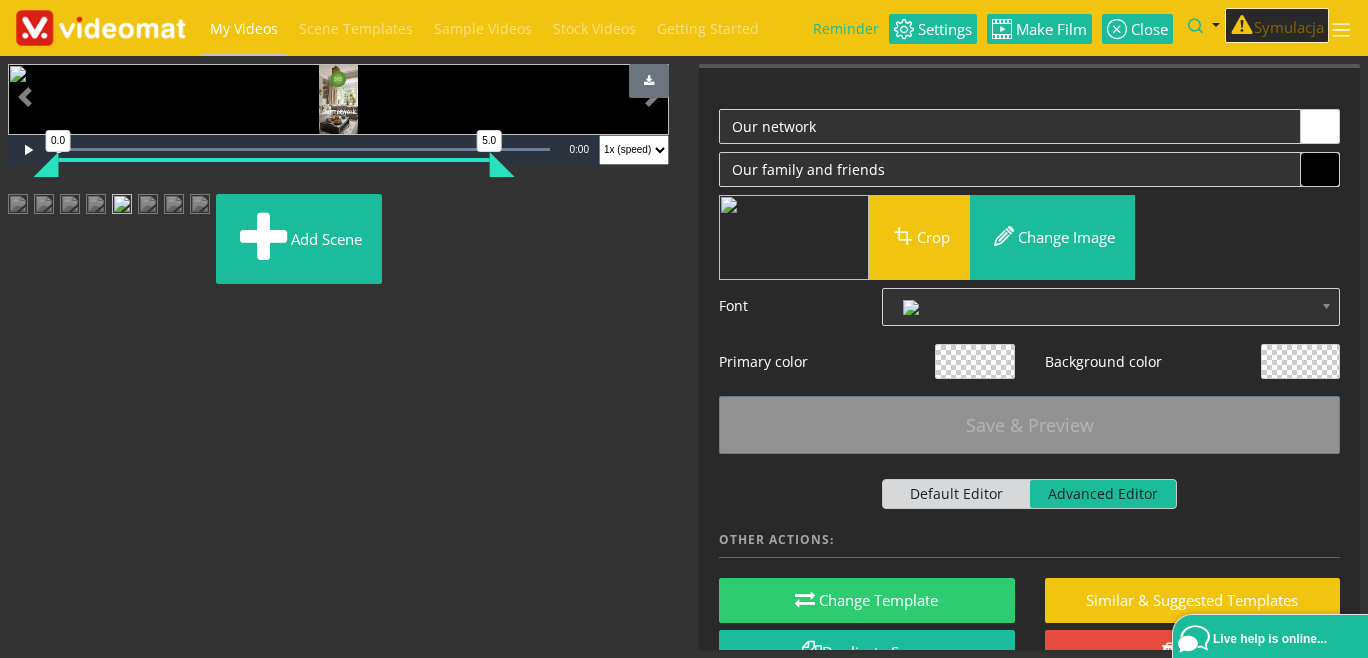 click at bounding box center [148, 212] 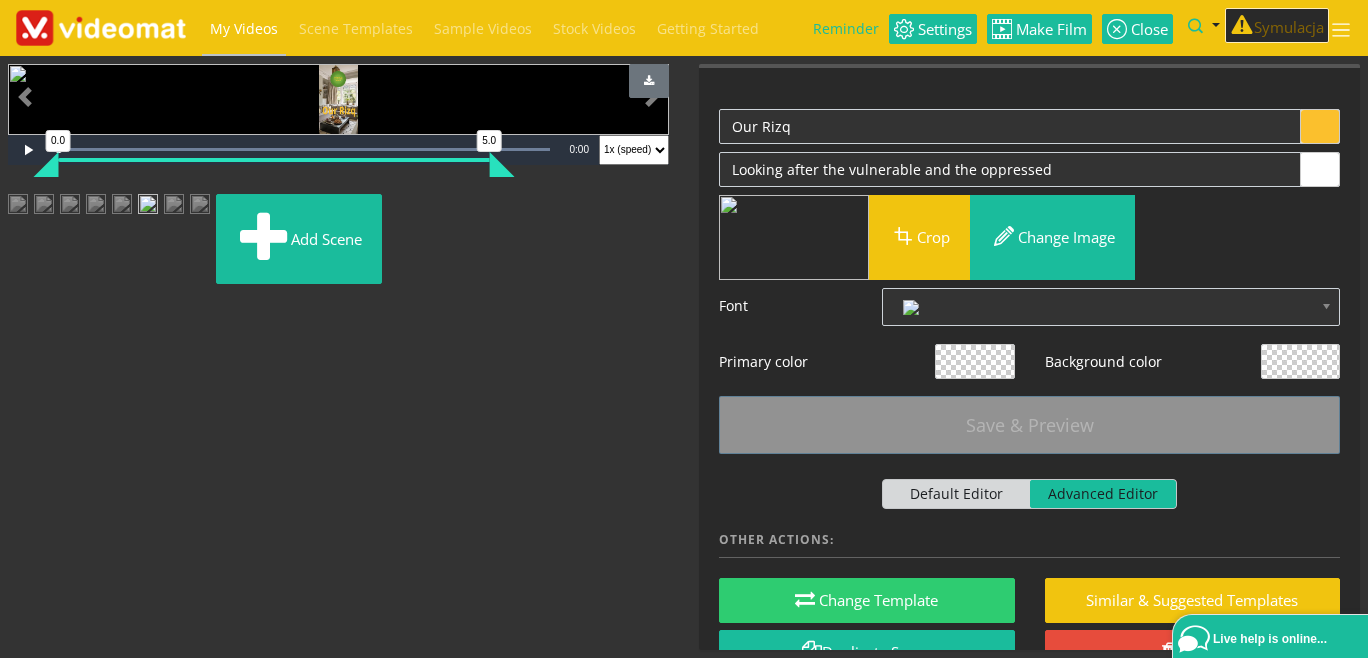 click at bounding box center [174, 212] 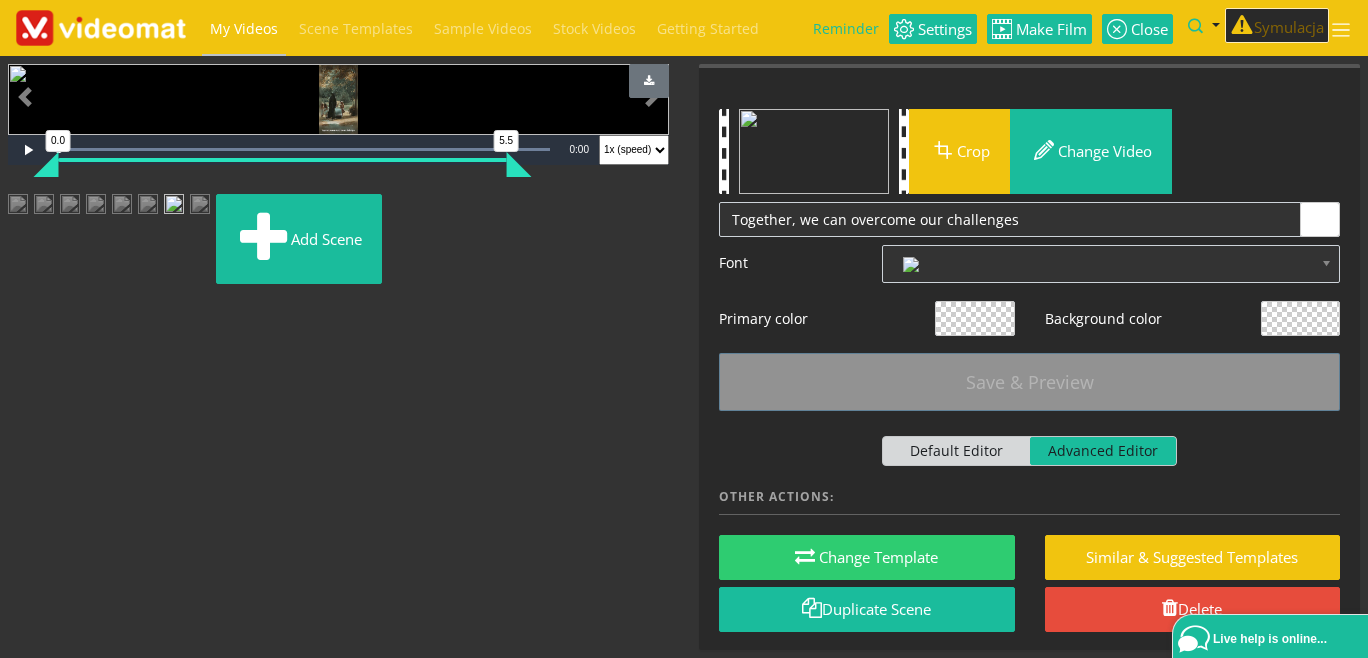 scroll, scrollTop: 250, scrollLeft: 0, axis: vertical 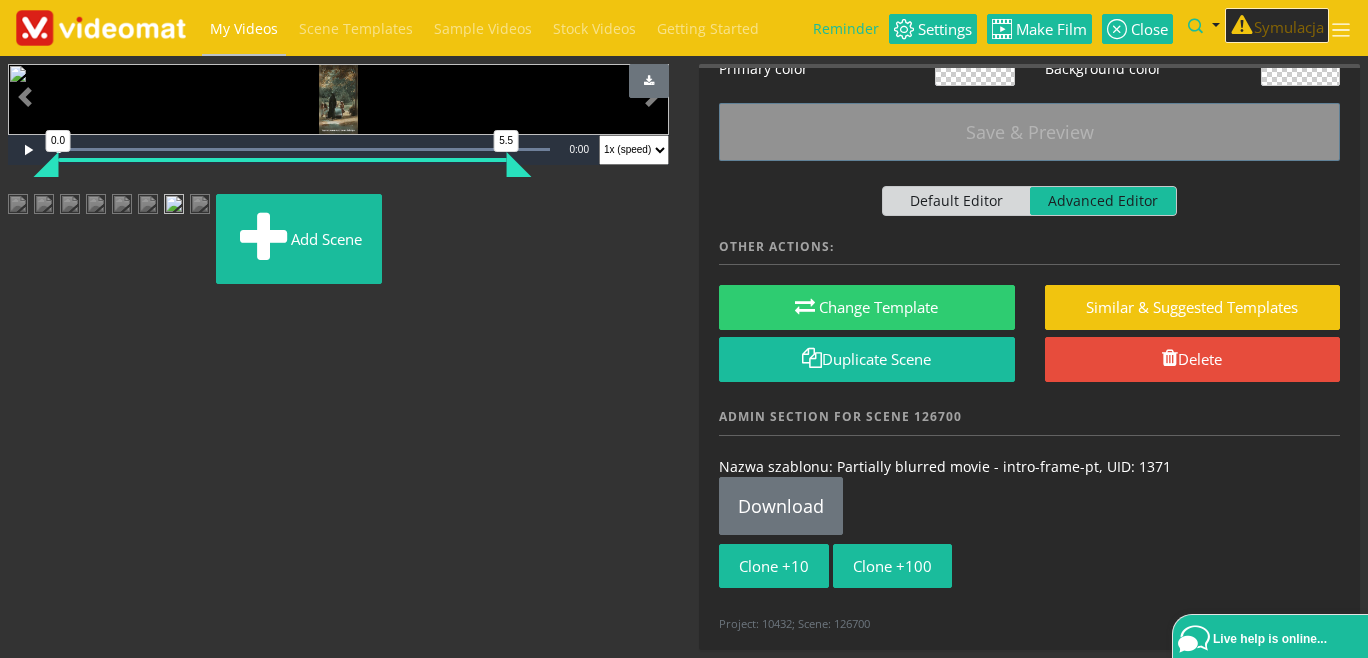 click on "My Videos" at bounding box center (244, 28) 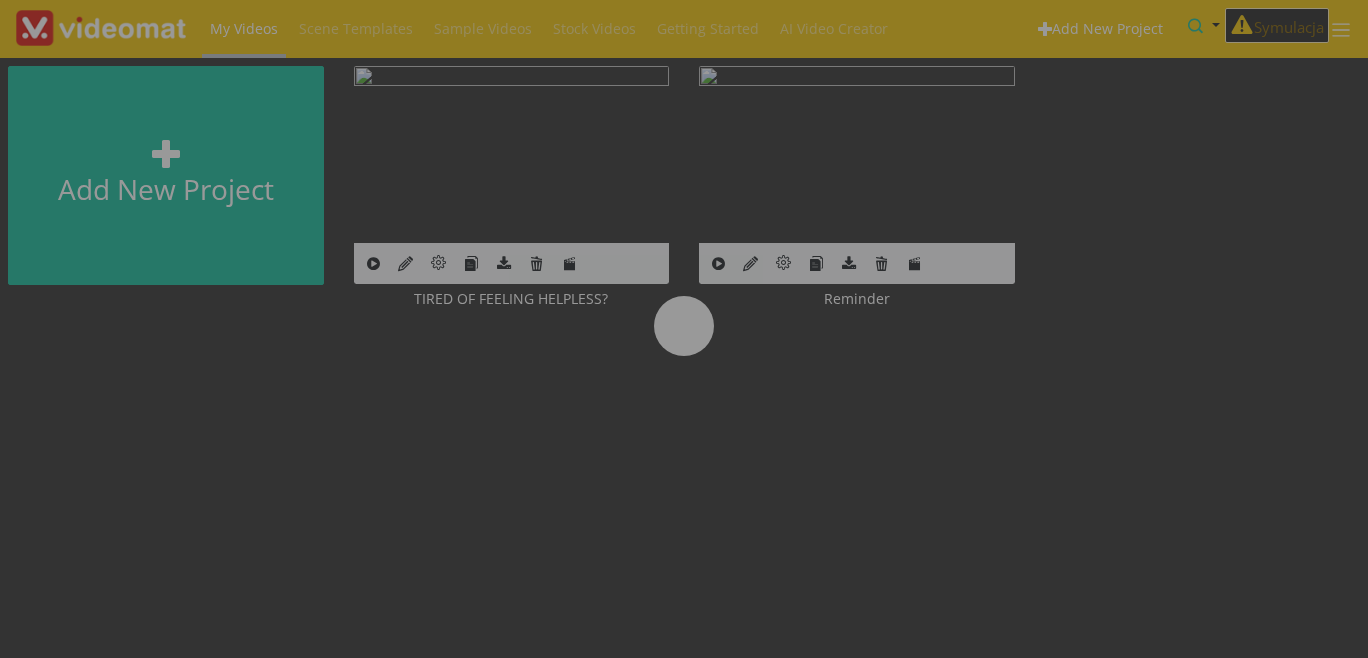 scroll, scrollTop: 0, scrollLeft: 0, axis: both 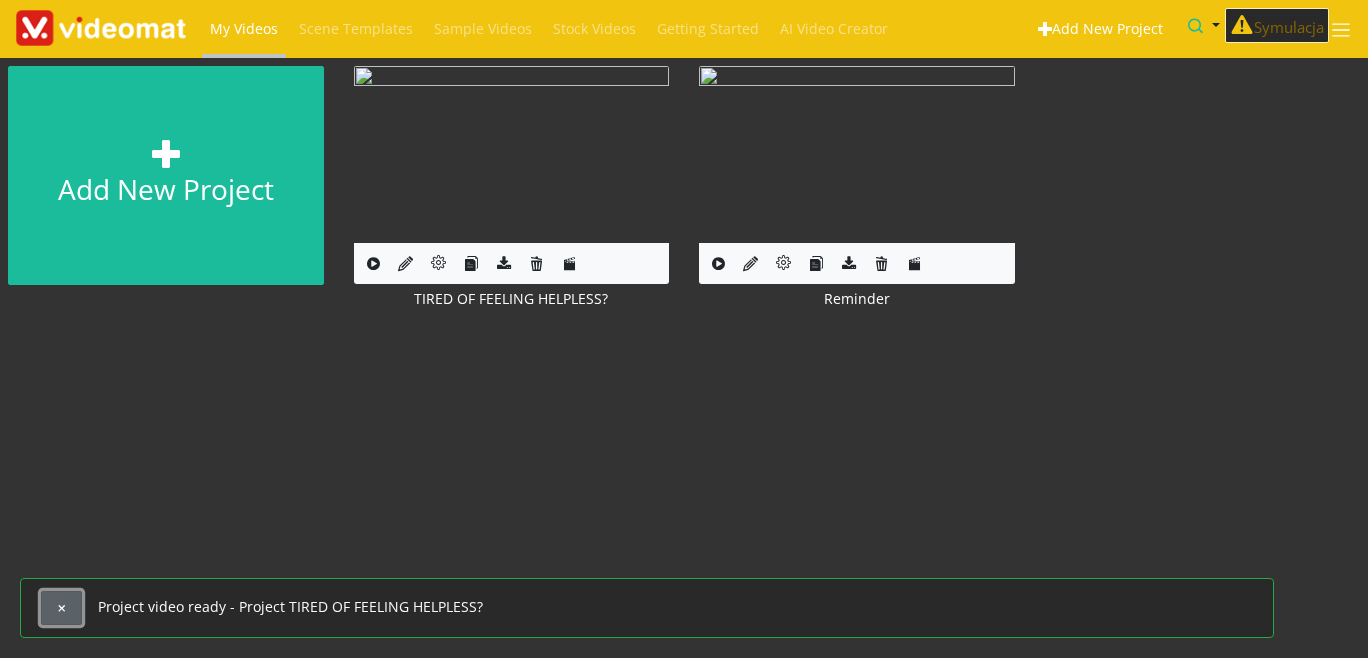 click at bounding box center [61, 608] 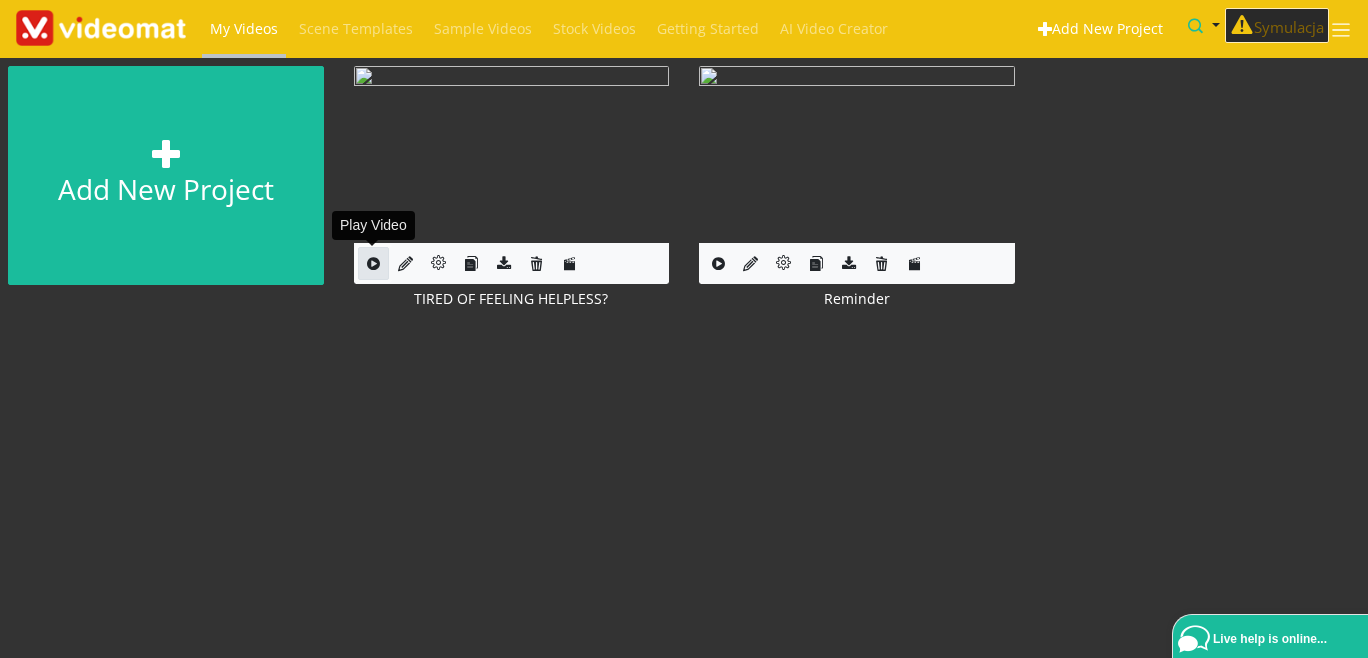 click at bounding box center [373, 263] 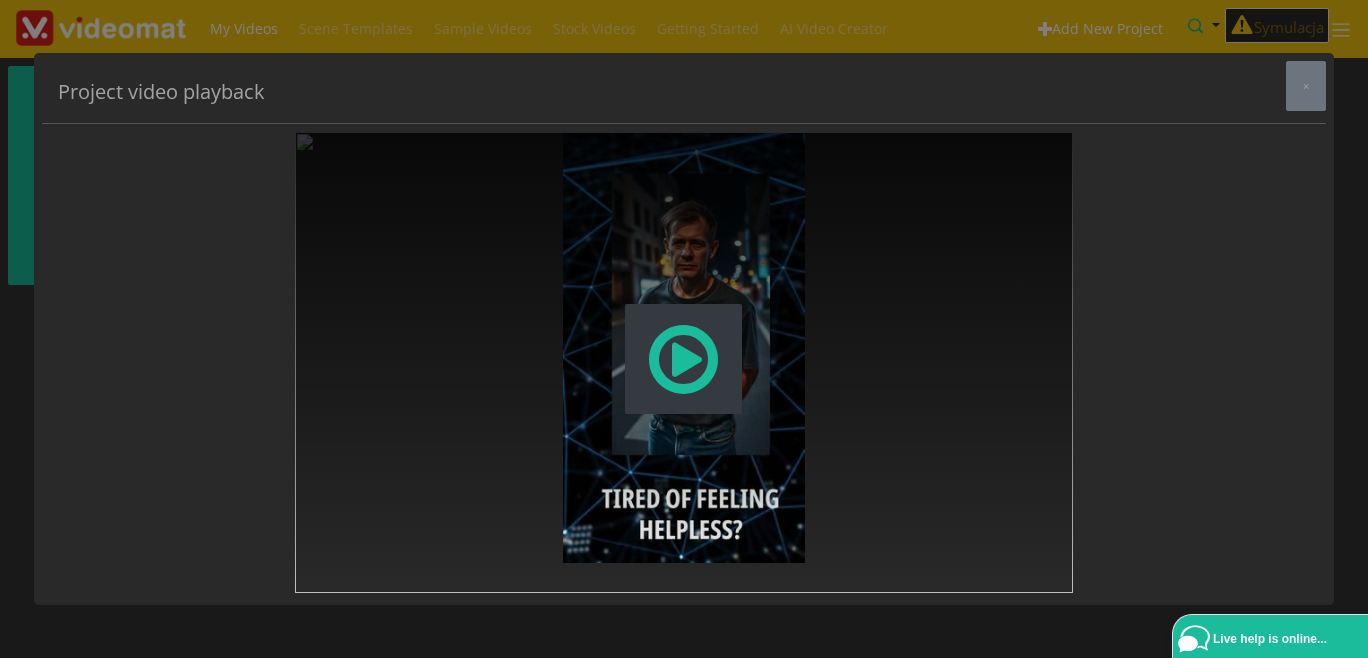 click at bounding box center (683, 359) 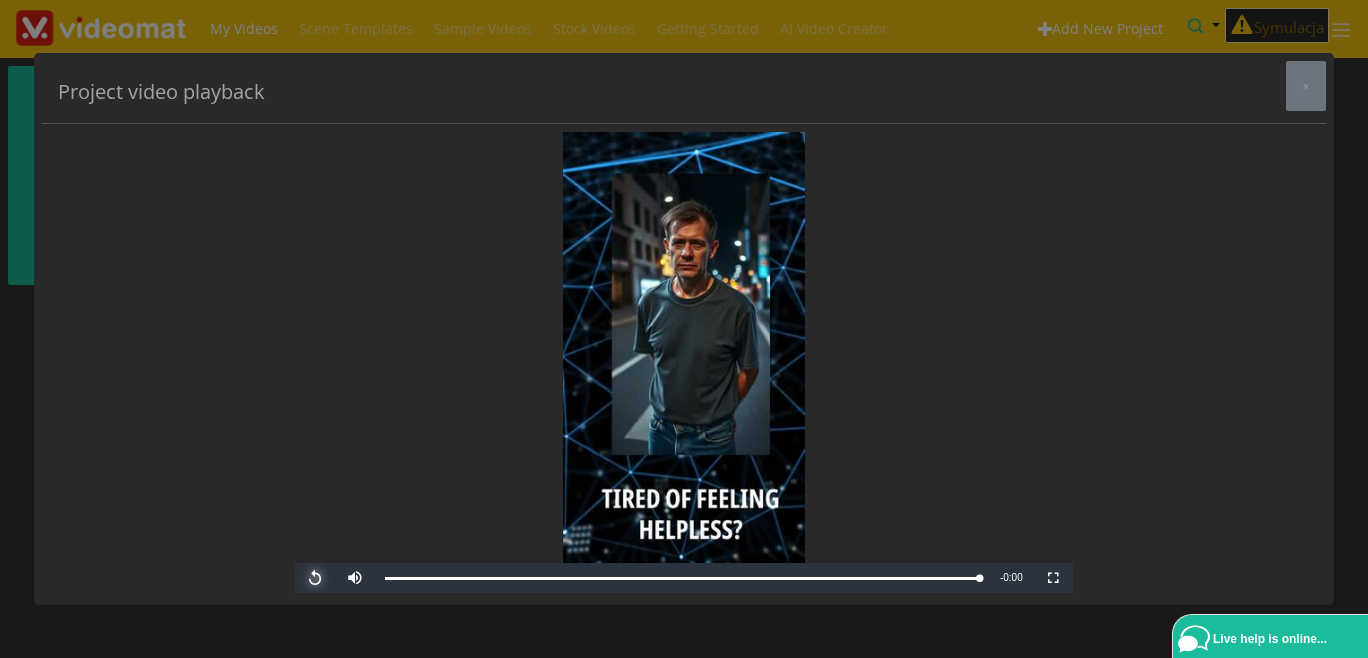 click at bounding box center (315, 578) 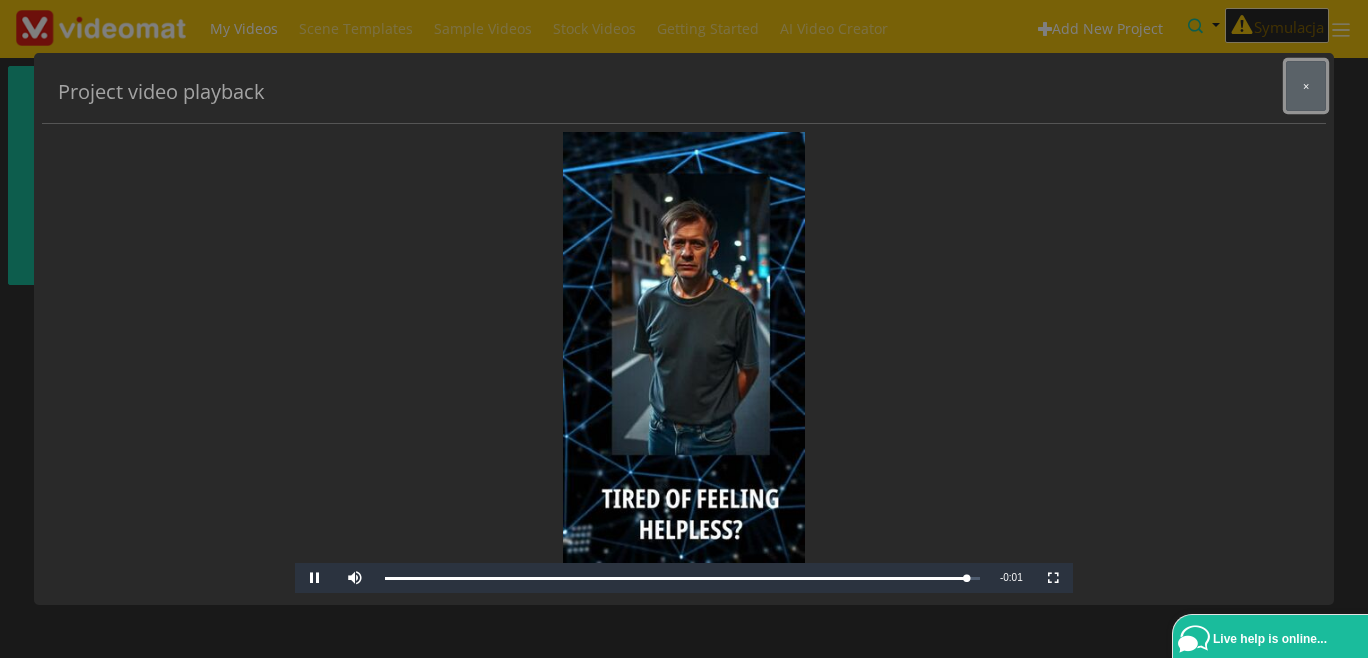 click on "×" at bounding box center (1306, 86) 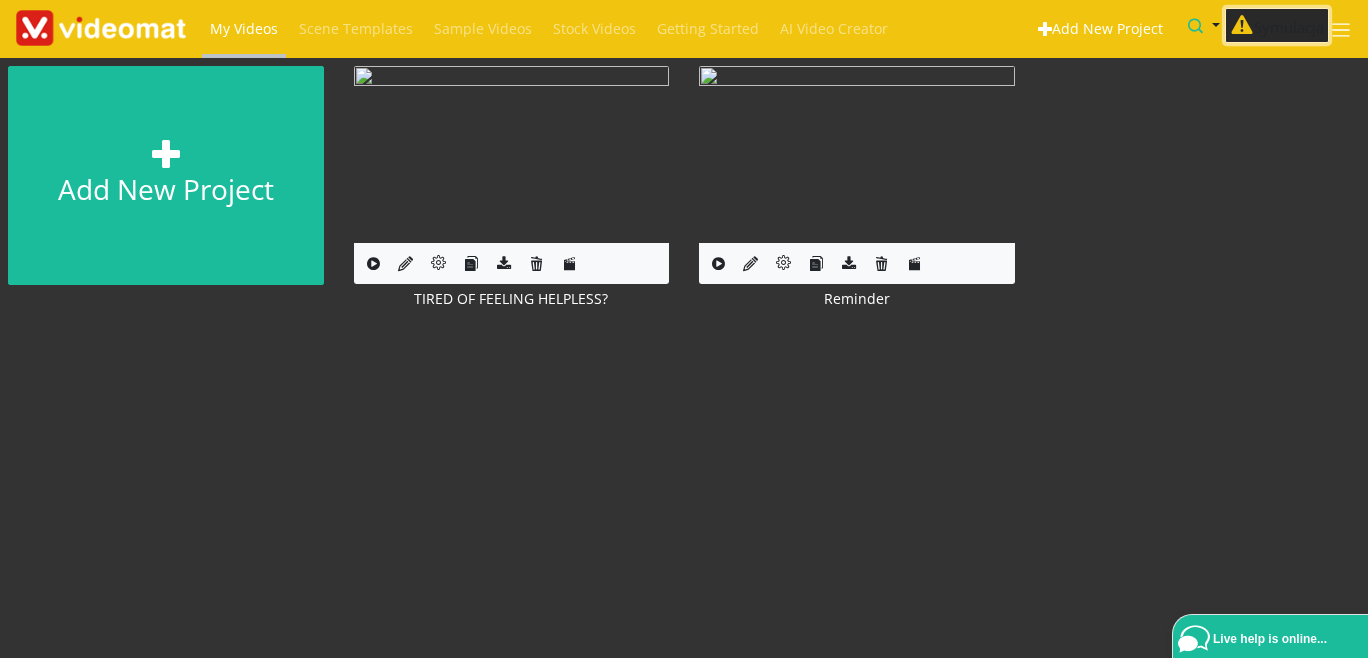 click on "Symulacja" at bounding box center (1277, 26) 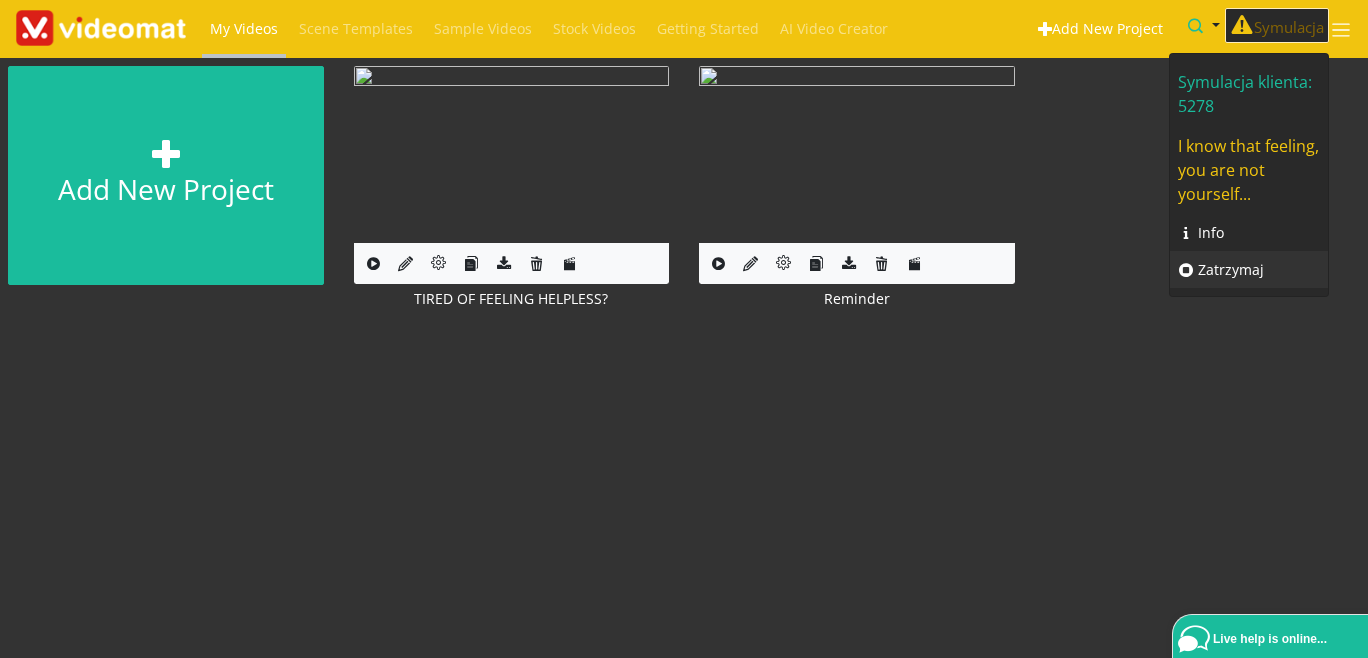 click on "Zatrzymaj" at bounding box center (1249, 269) 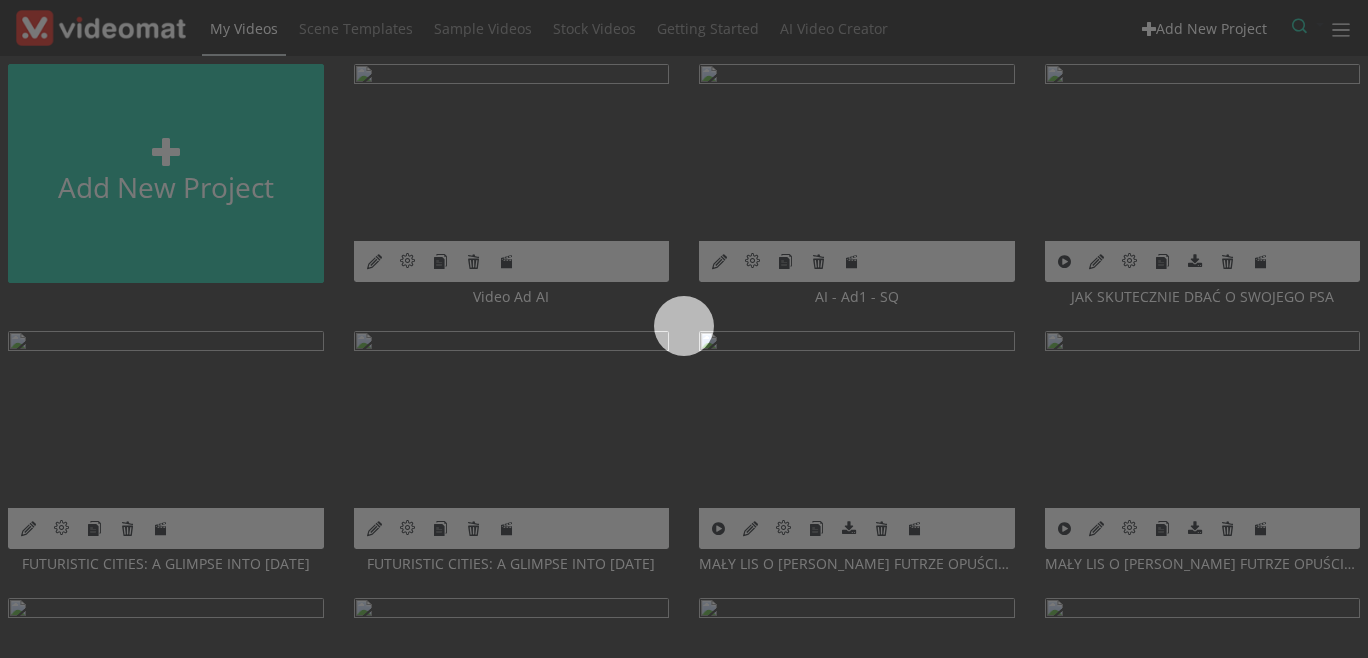 scroll, scrollTop: 0, scrollLeft: 0, axis: both 